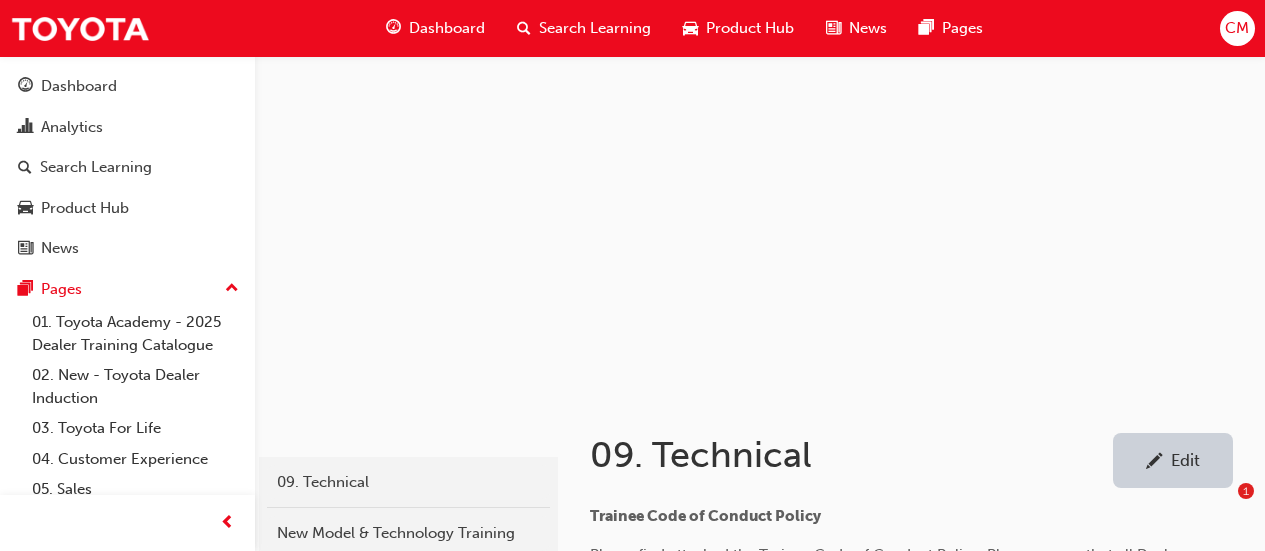 scroll, scrollTop: 358, scrollLeft: 0, axis: vertical 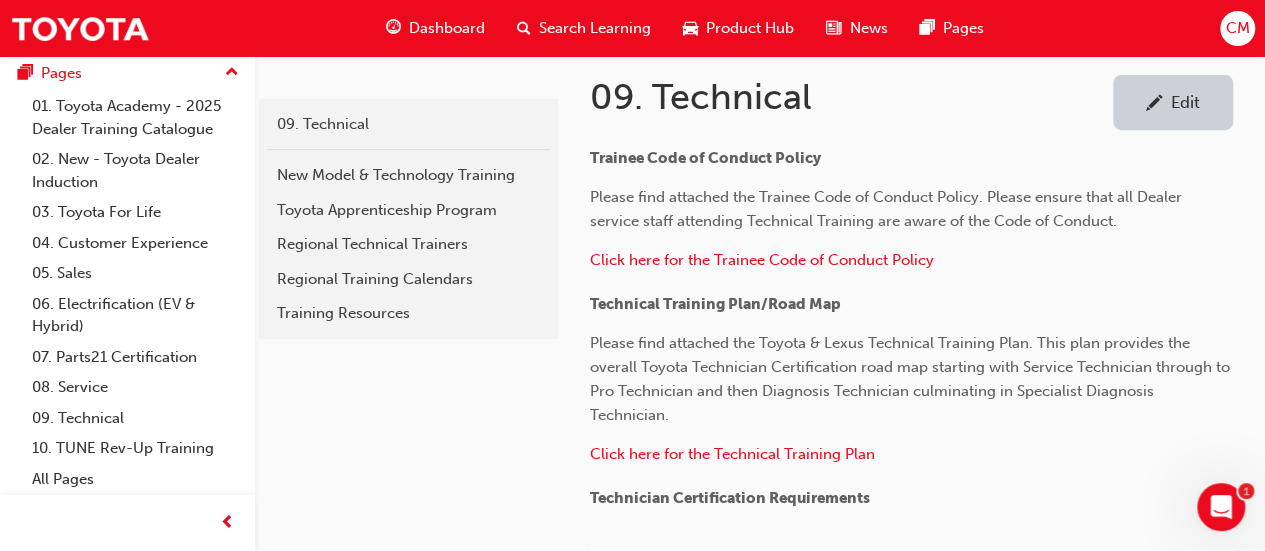 click on "Search Learning" at bounding box center [595, 28] 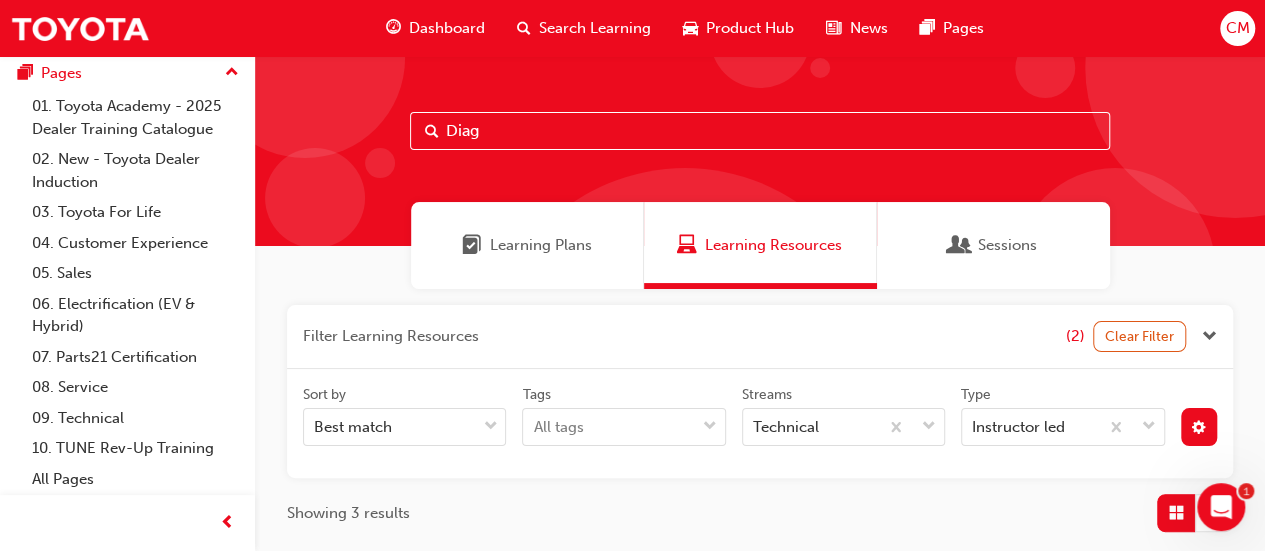 scroll, scrollTop: 0, scrollLeft: 0, axis: both 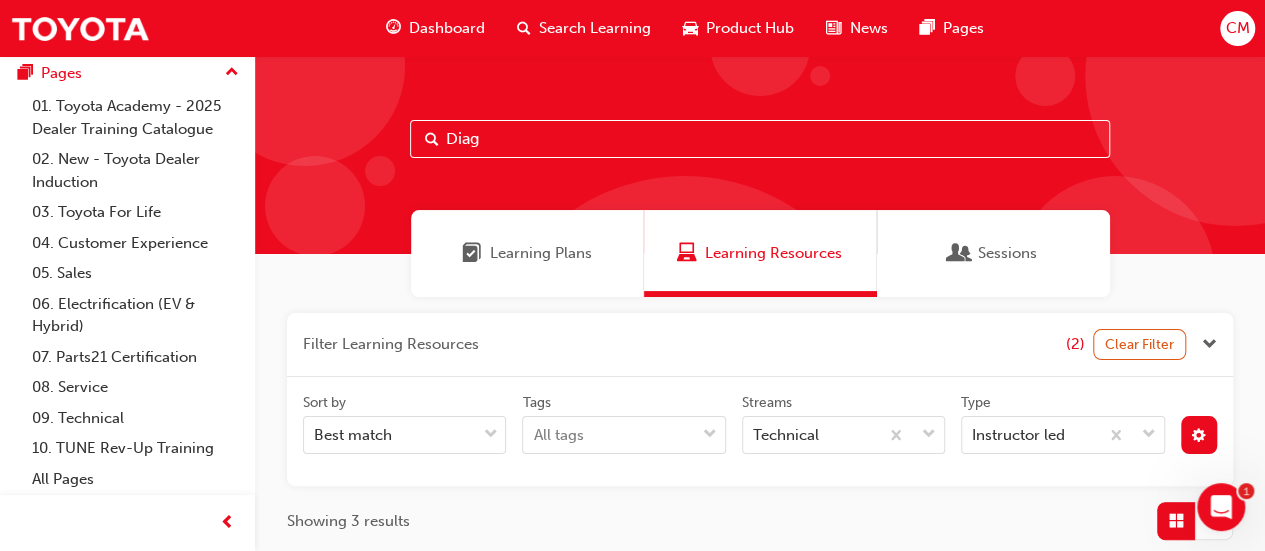 click on "Diag" at bounding box center (760, 139) 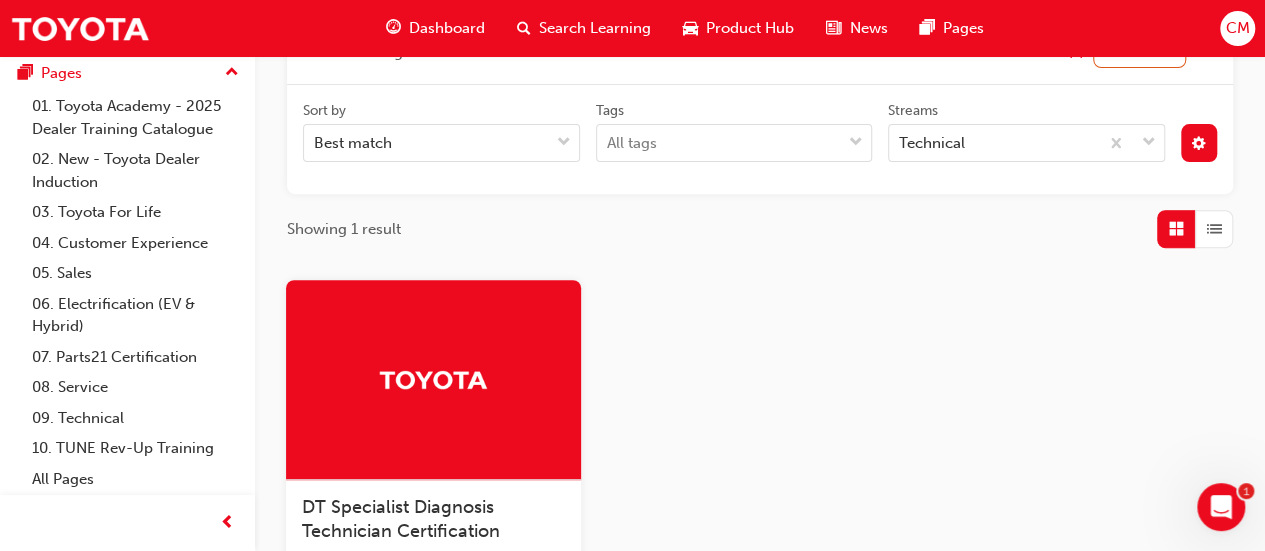 scroll, scrollTop: 400, scrollLeft: 0, axis: vertical 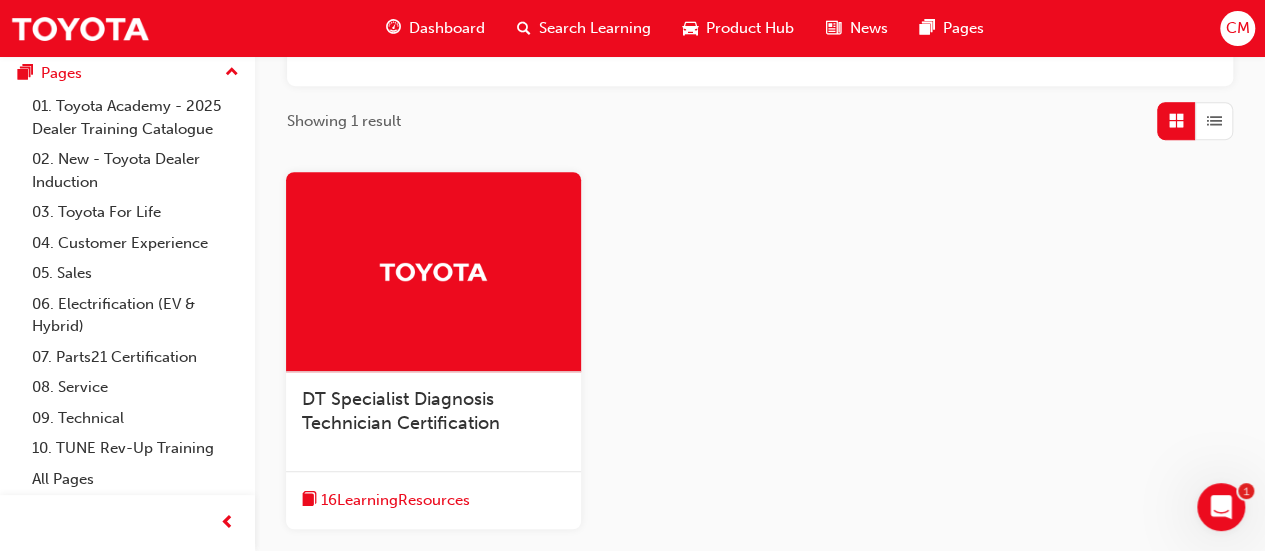click on "16  Learning  Resources" at bounding box center (395, 500) 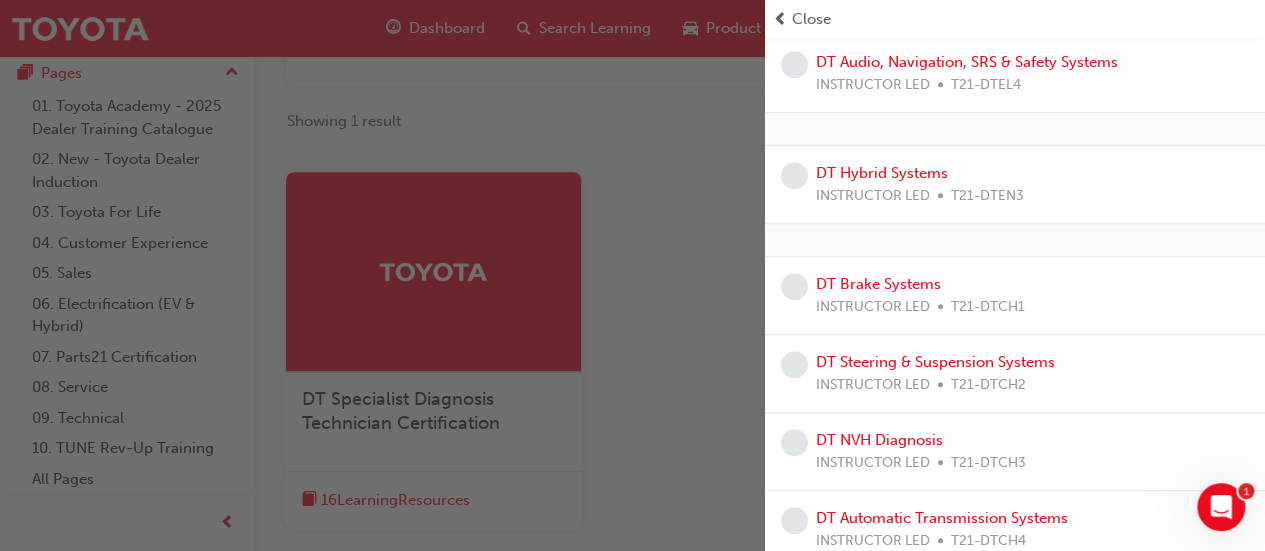 scroll, scrollTop: 712, scrollLeft: 0, axis: vertical 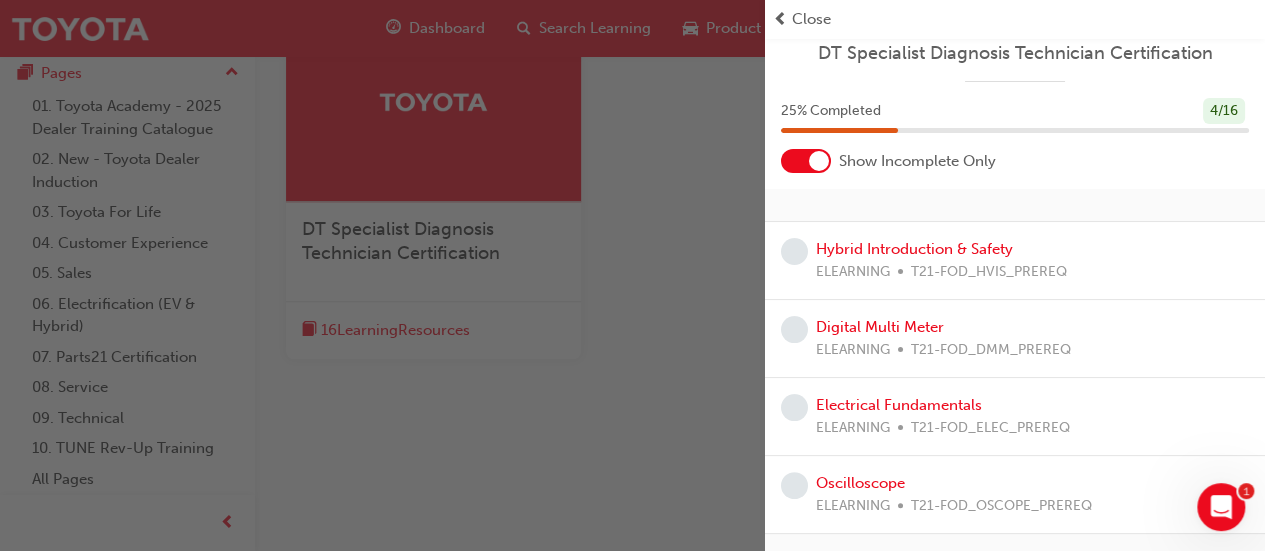 click at bounding box center (819, 161) 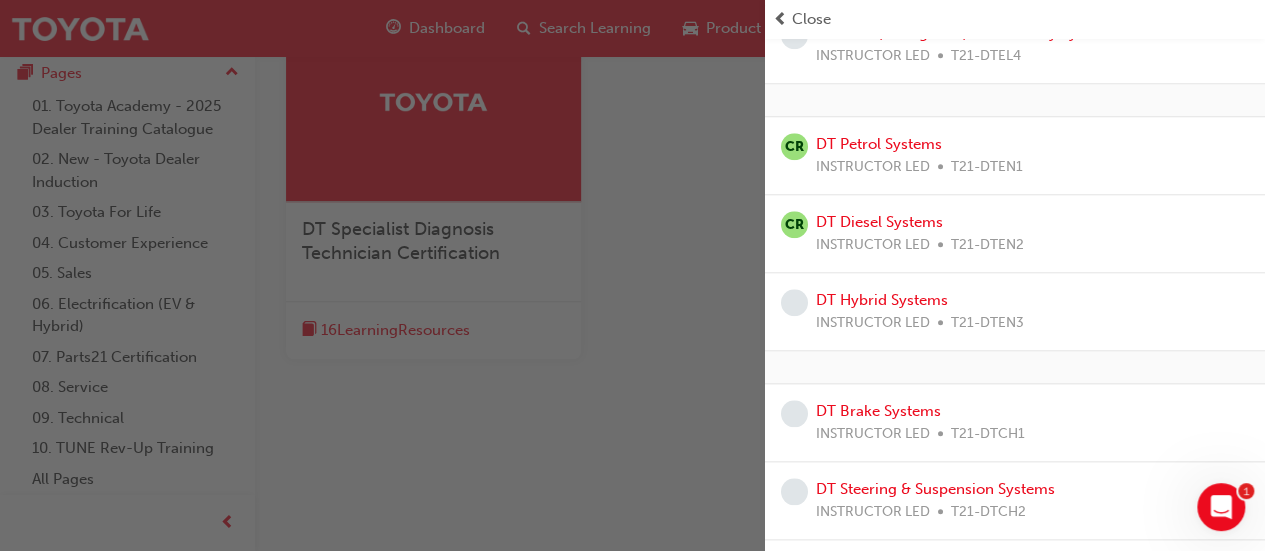 scroll, scrollTop: 912, scrollLeft: 0, axis: vertical 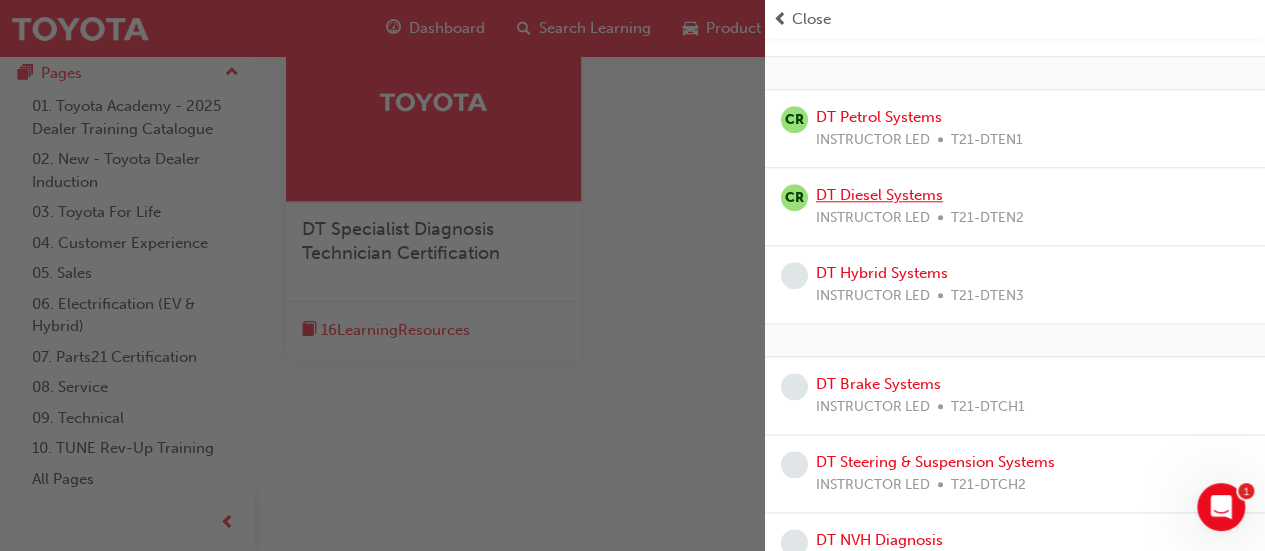 click on "DT Diesel Systems" at bounding box center (879, 195) 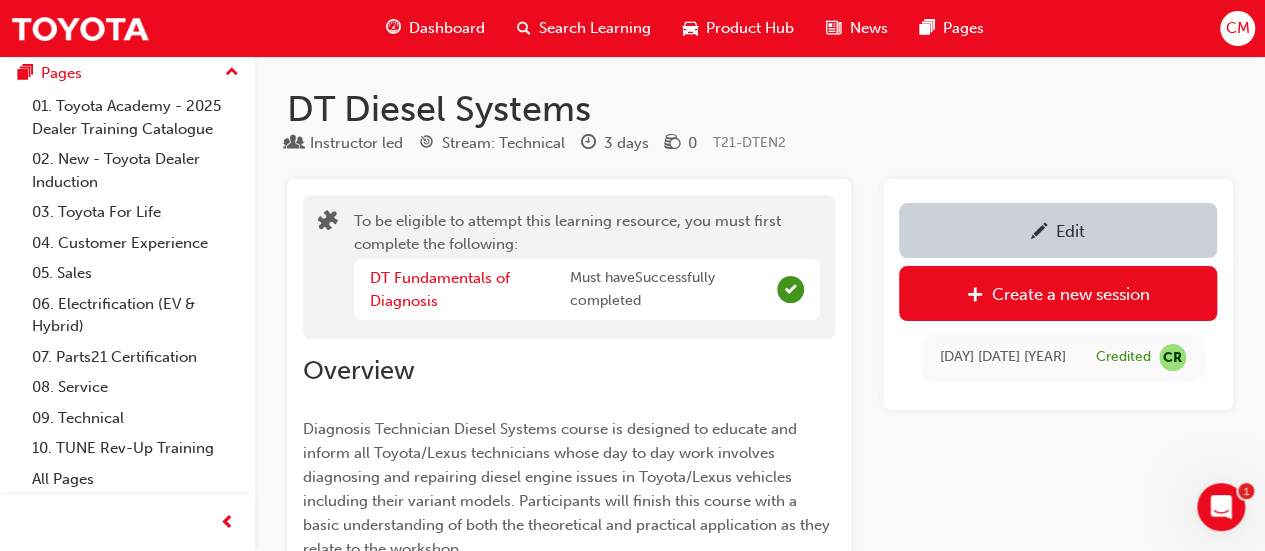 scroll, scrollTop: 0, scrollLeft: 0, axis: both 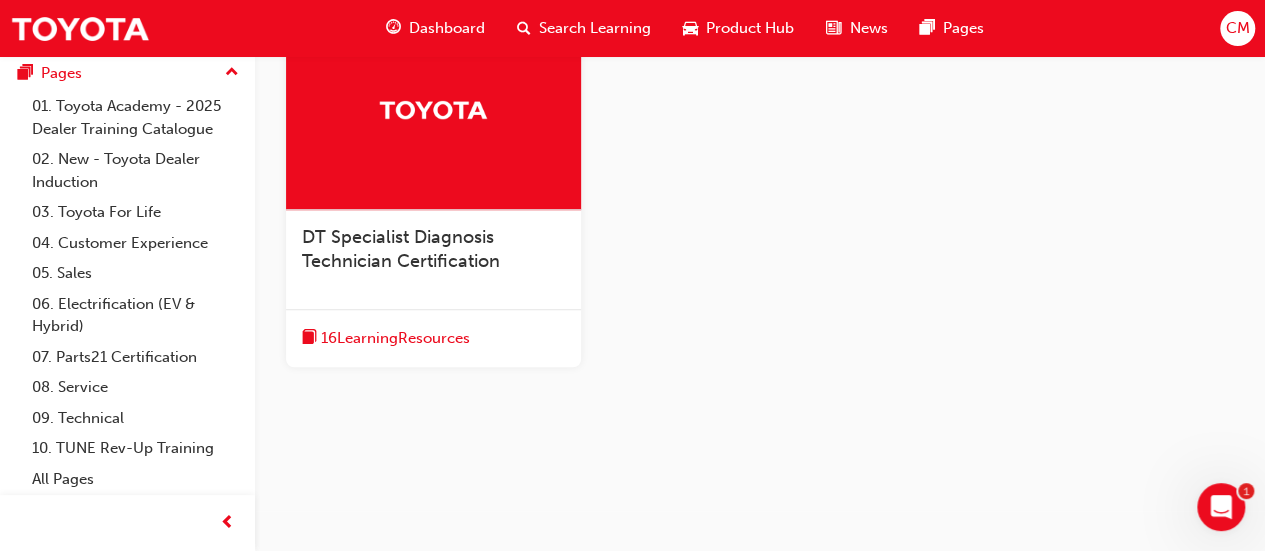 click on "16  Learning  Resources" at bounding box center [395, 338] 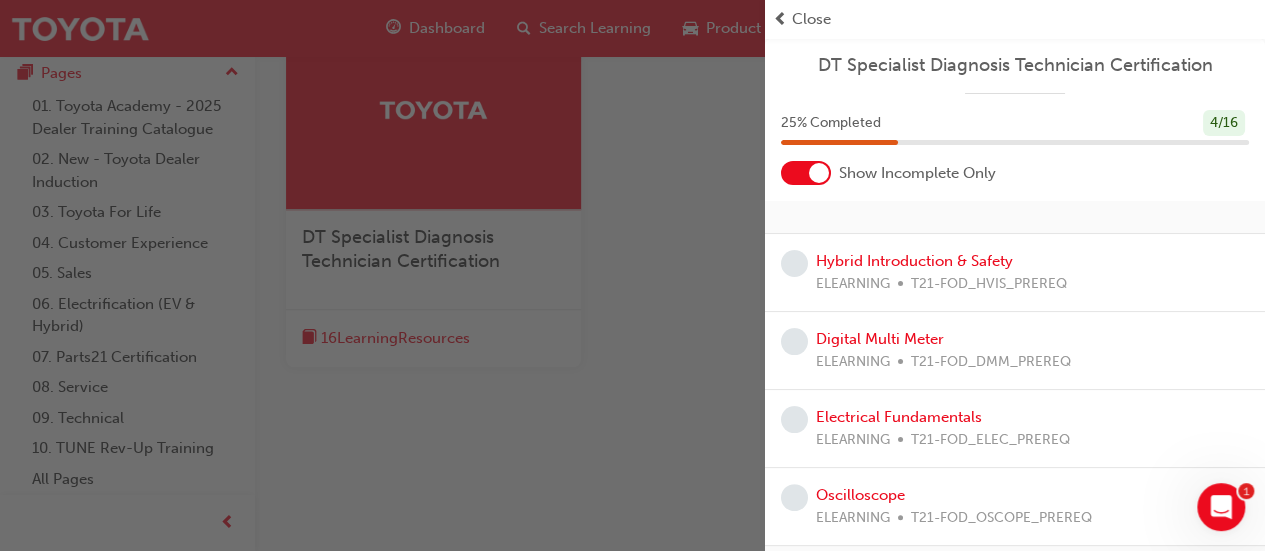 click at bounding box center [806, 173] 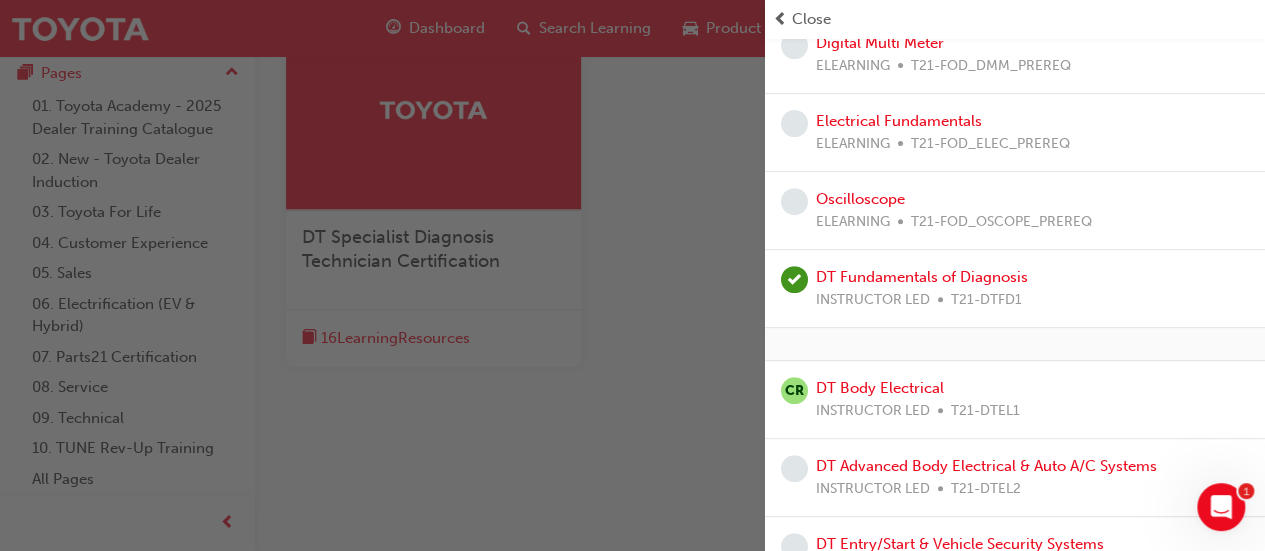 scroll, scrollTop: 300, scrollLeft: 0, axis: vertical 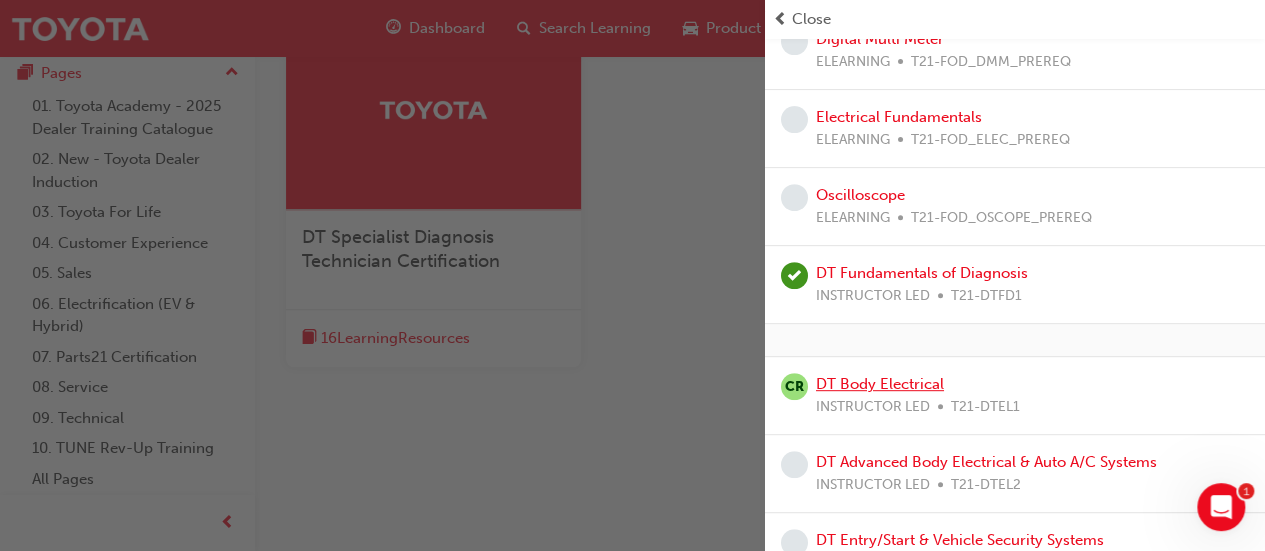 click on "DT Body Electrical" at bounding box center [880, 384] 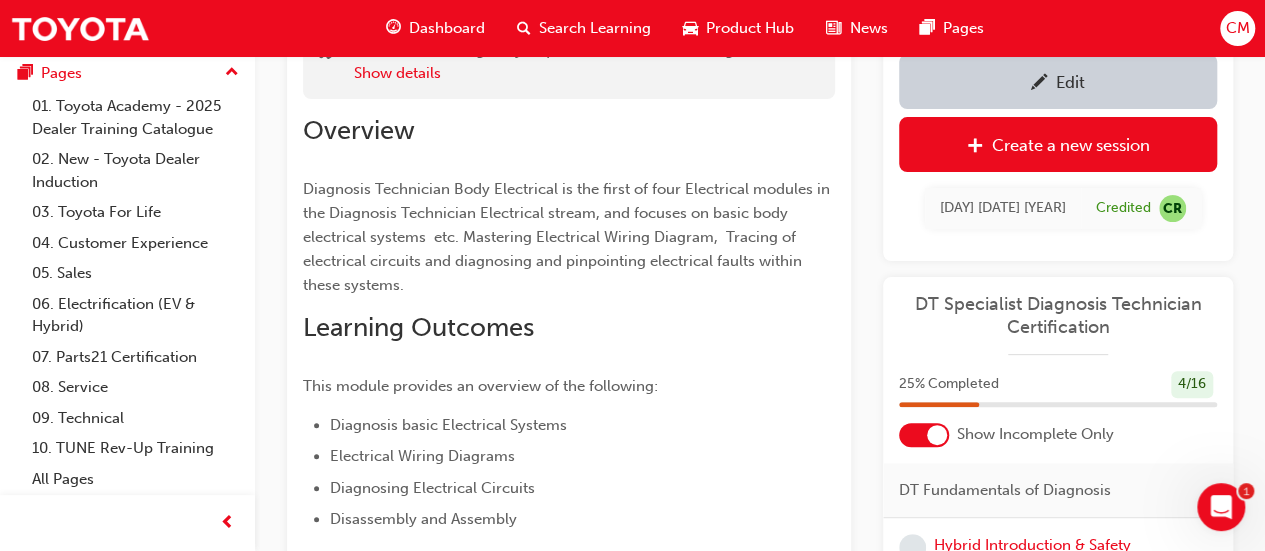 scroll, scrollTop: 0, scrollLeft: 0, axis: both 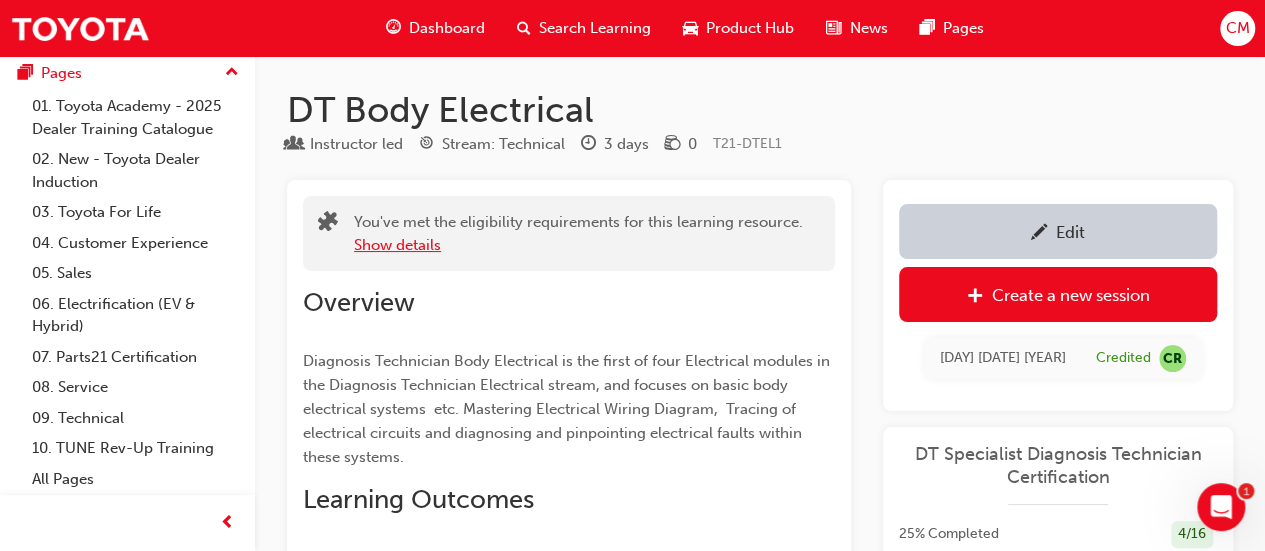 click on "Show details" at bounding box center [397, 245] 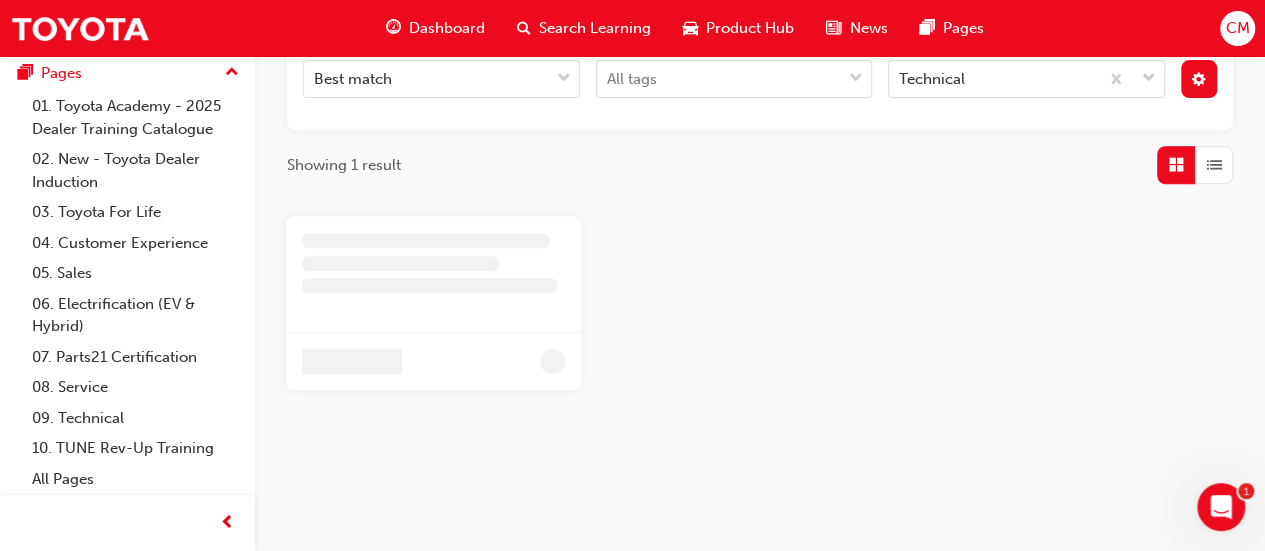 scroll, scrollTop: 562, scrollLeft: 0, axis: vertical 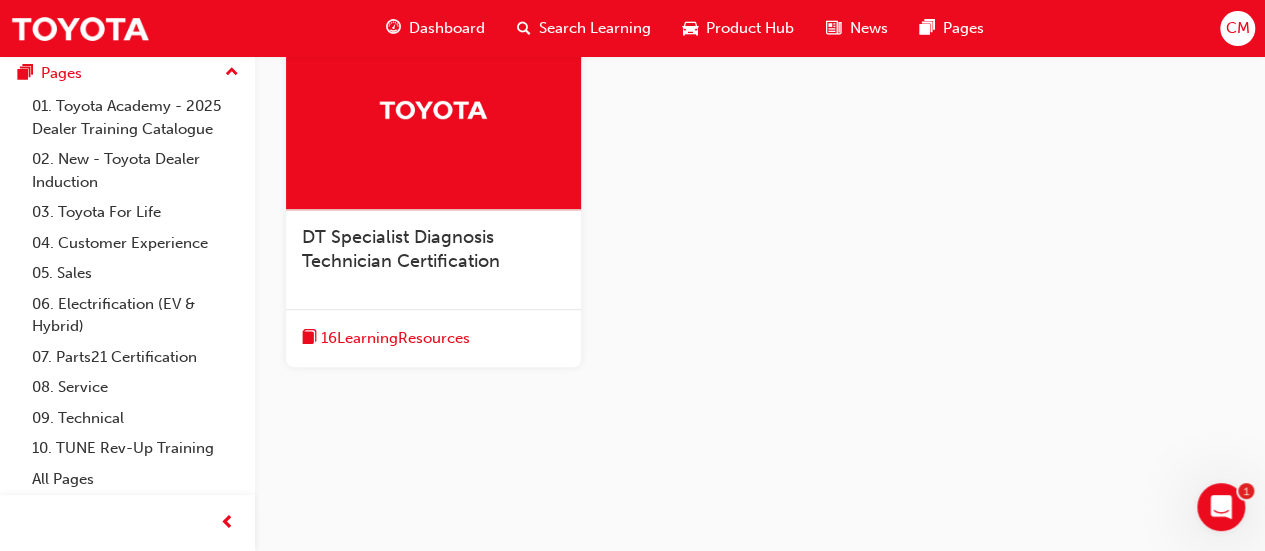 click on "16  Learning  Resources" at bounding box center [395, 338] 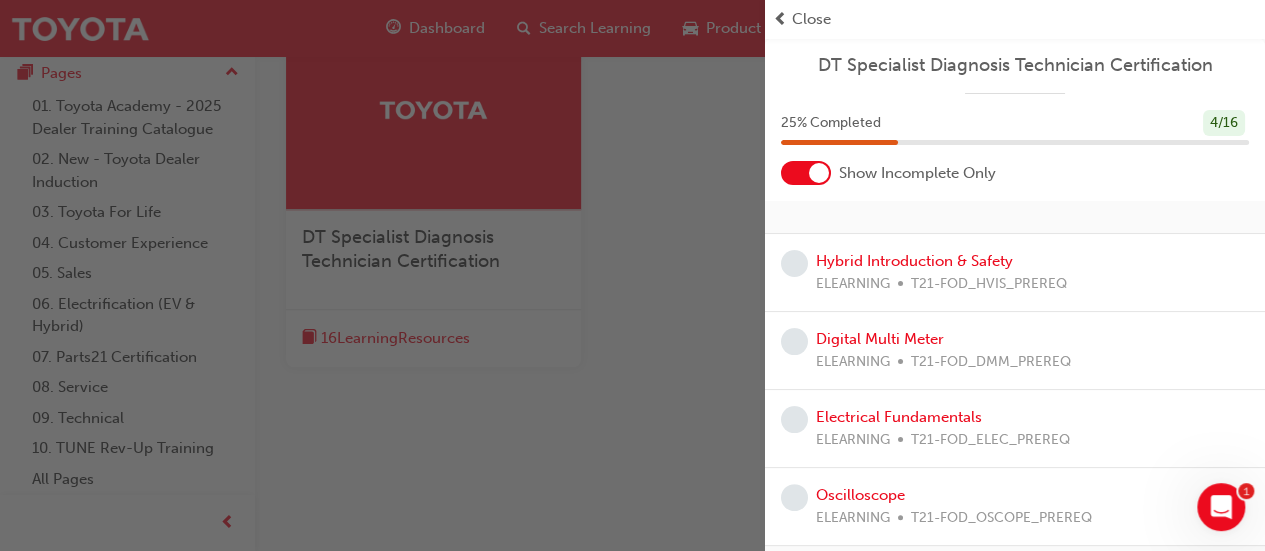 click at bounding box center (819, 173) 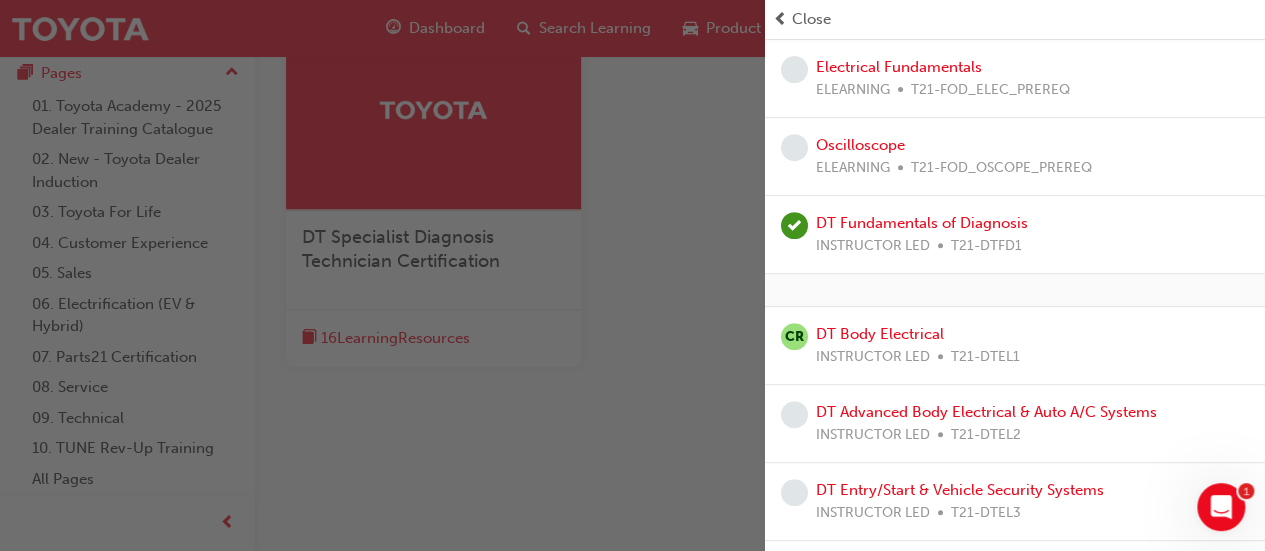 scroll, scrollTop: 400, scrollLeft: 0, axis: vertical 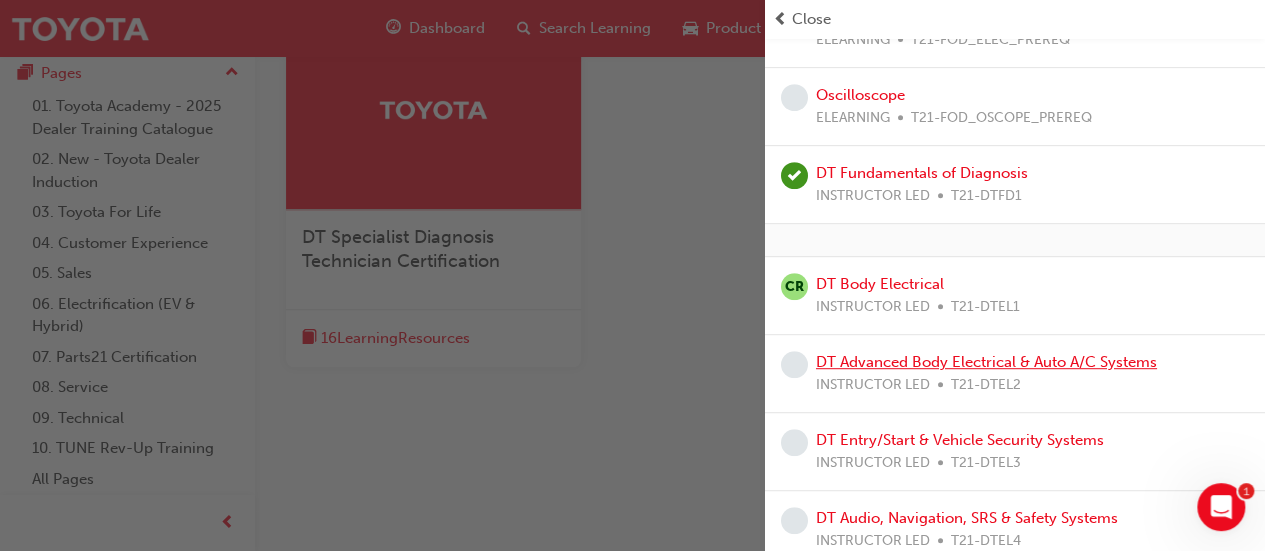 click on "DT Advanced Body Electrical & Auto A/C Systems" at bounding box center [986, 362] 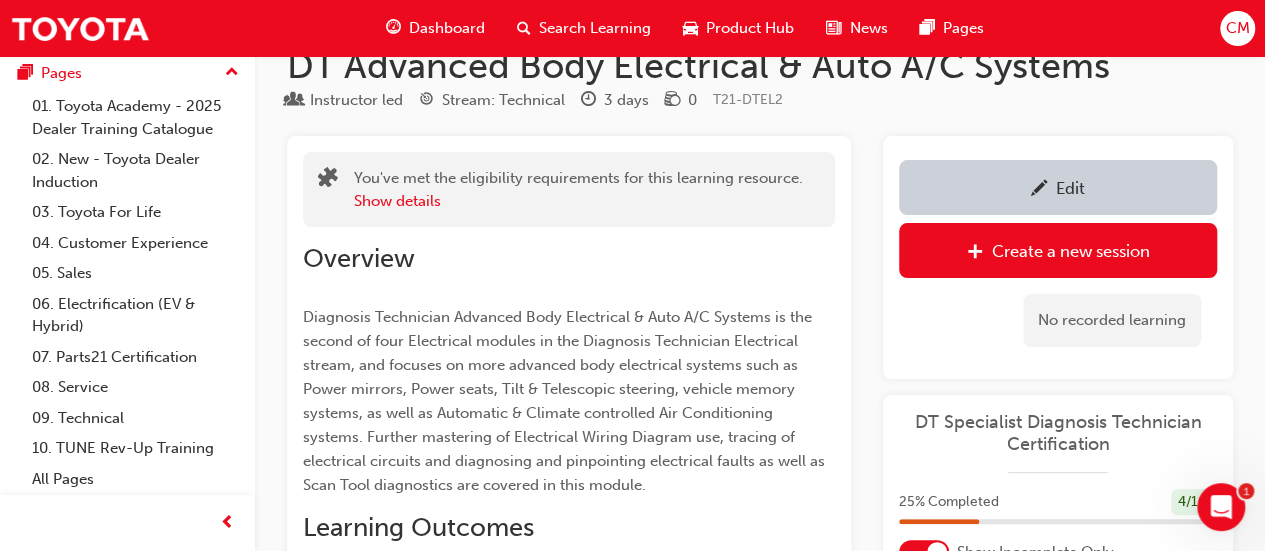 scroll, scrollTop: 0, scrollLeft: 0, axis: both 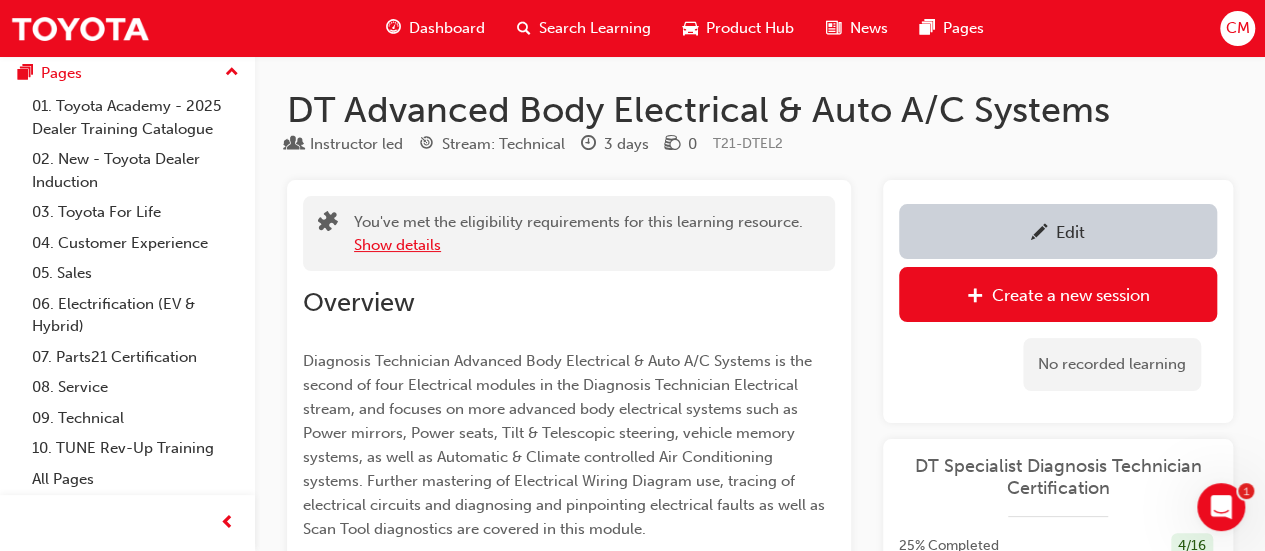 click on "Show details" at bounding box center [397, 245] 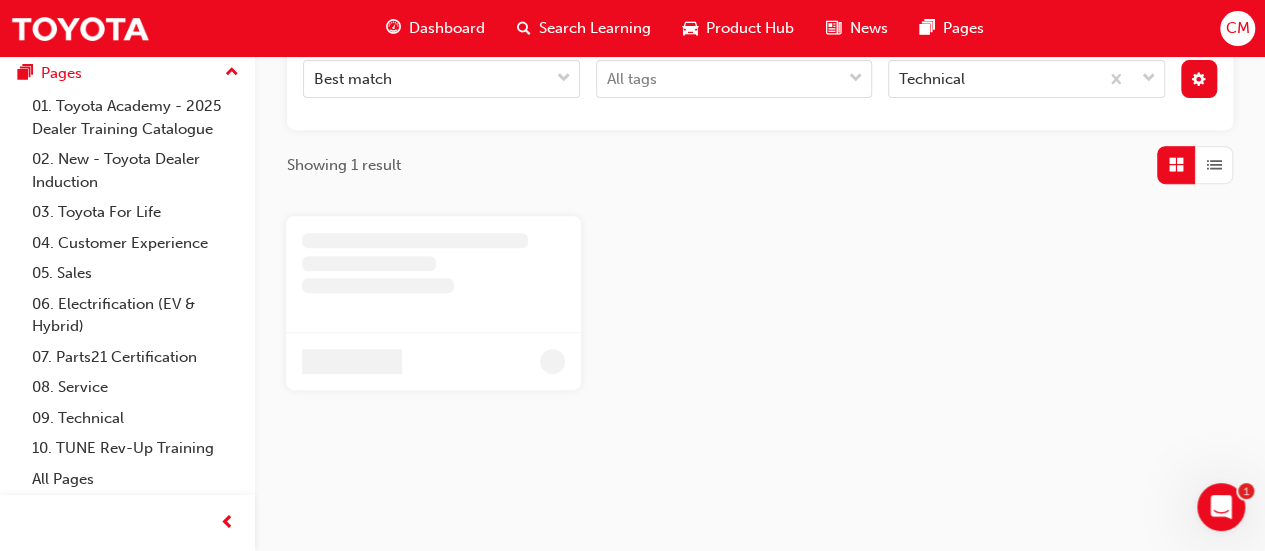 scroll, scrollTop: 562, scrollLeft: 0, axis: vertical 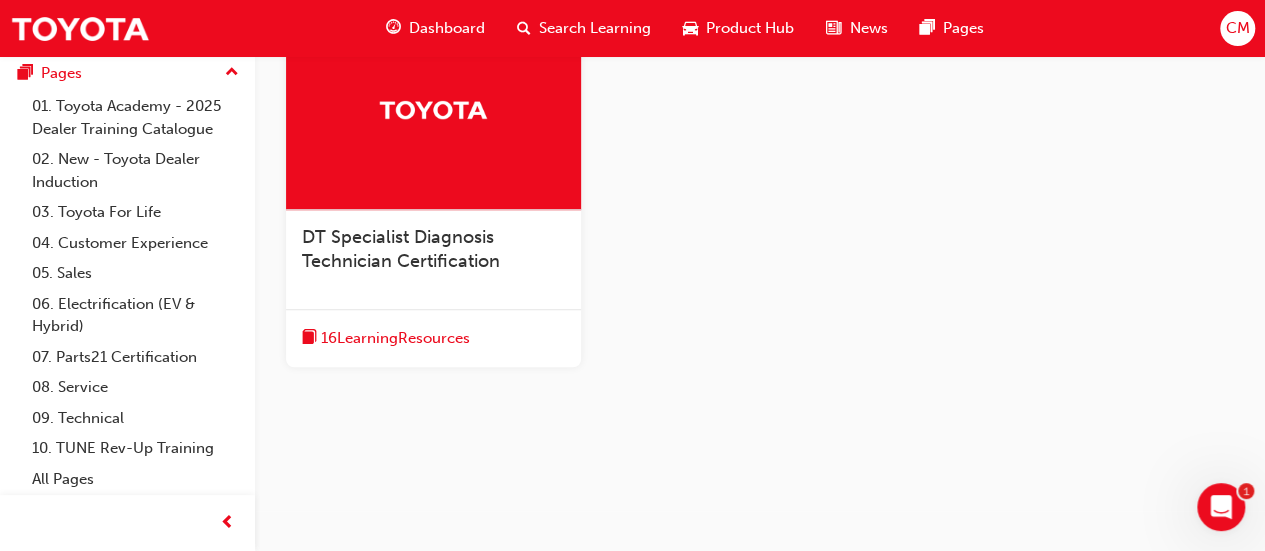 click on "16  Learning  Resources" at bounding box center (395, 338) 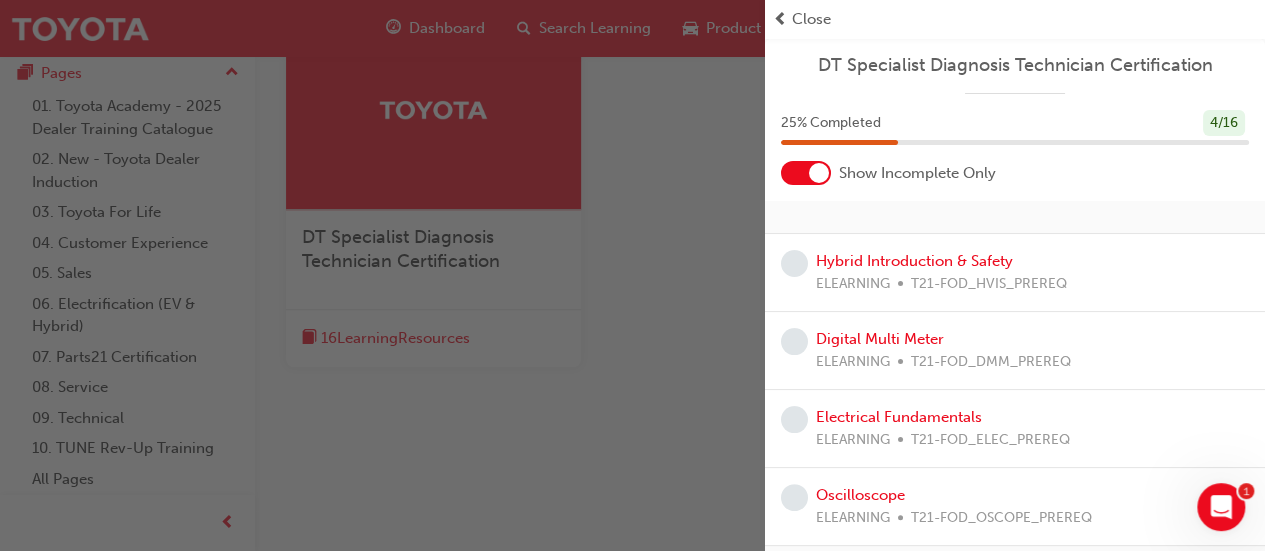 click at bounding box center [806, 173] 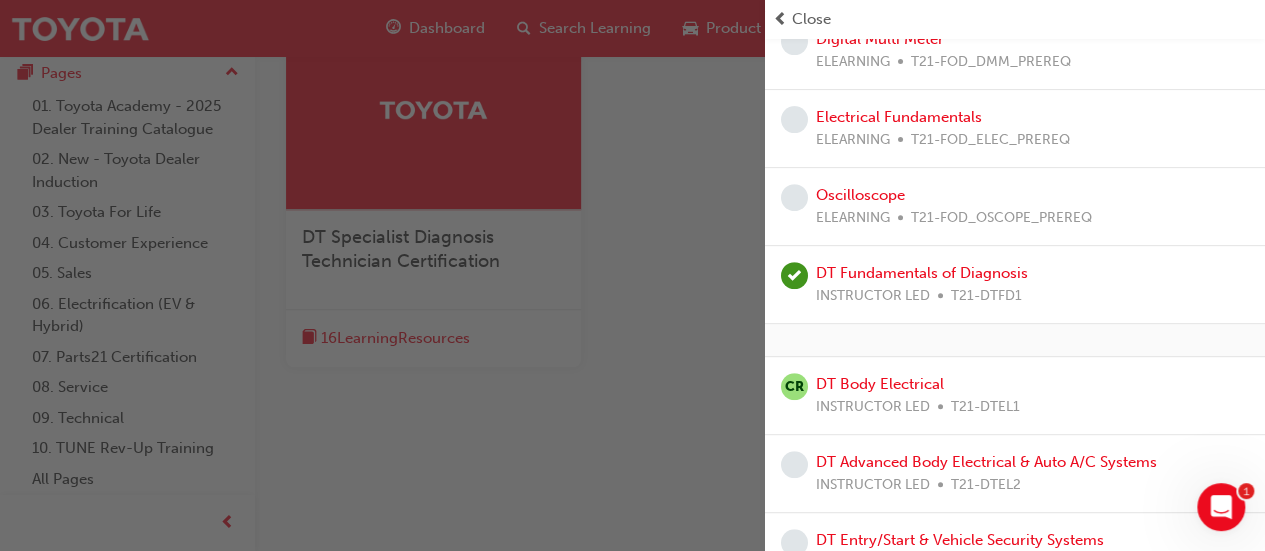 scroll, scrollTop: 500, scrollLeft: 0, axis: vertical 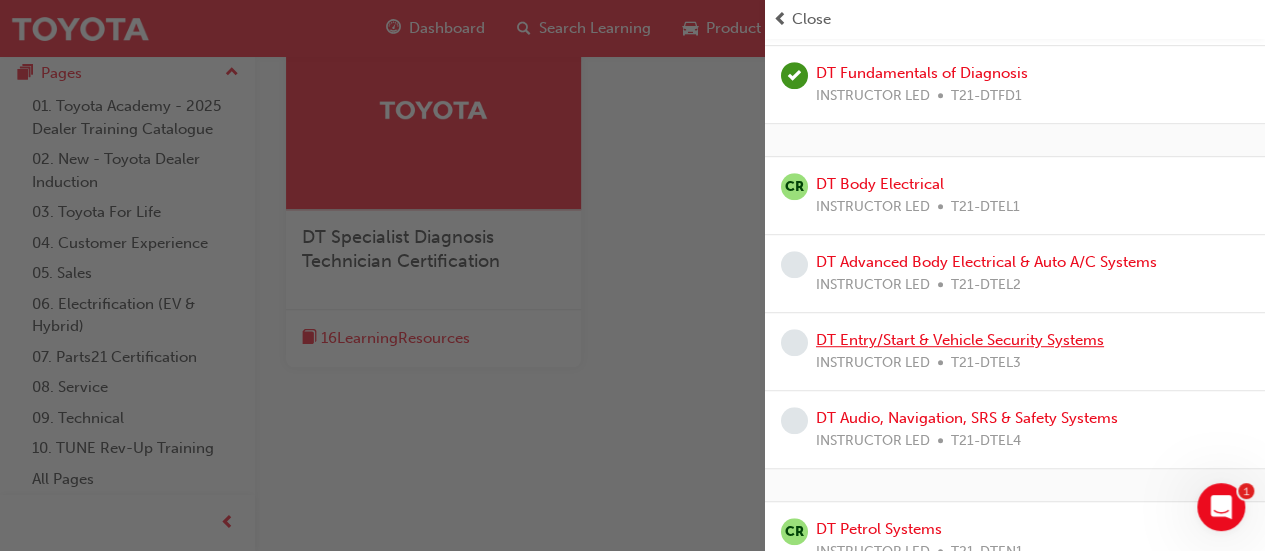 click on "DT Entry/Start & Vehicle Security Systems" at bounding box center [960, 340] 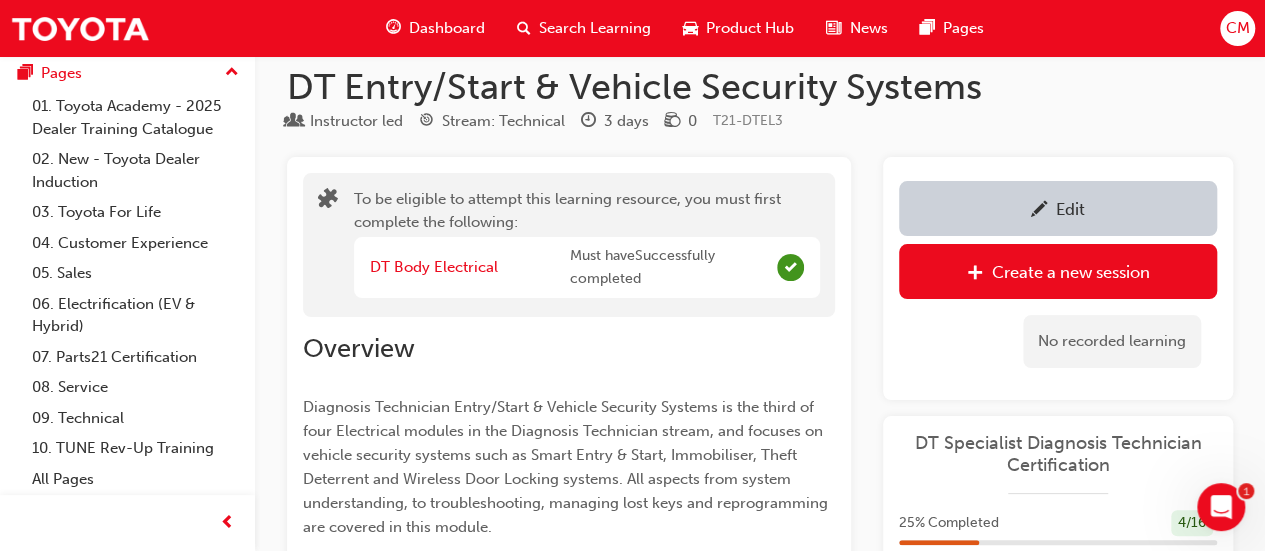 scroll, scrollTop: 0, scrollLeft: 0, axis: both 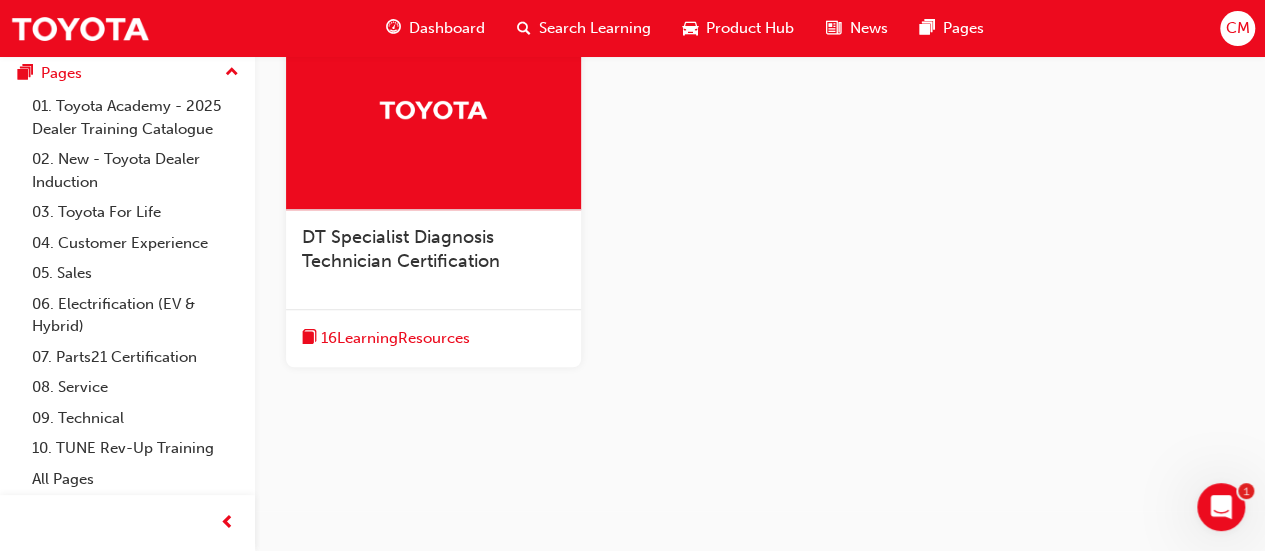 click on "16  Learning  Resources" at bounding box center (395, 338) 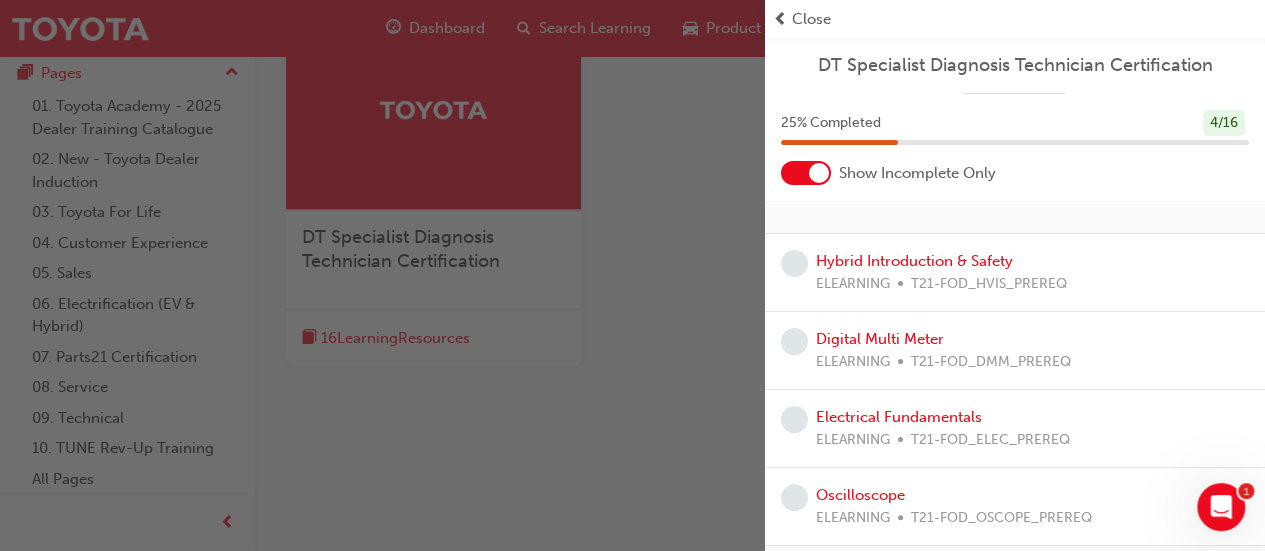 click at bounding box center [806, 173] 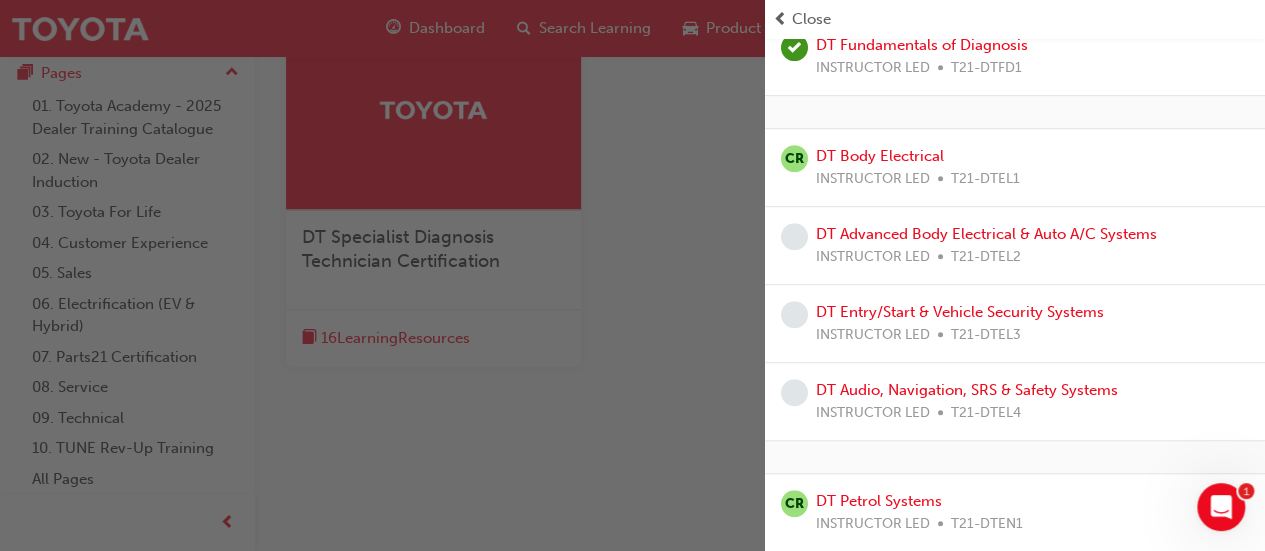 scroll, scrollTop: 530, scrollLeft: 0, axis: vertical 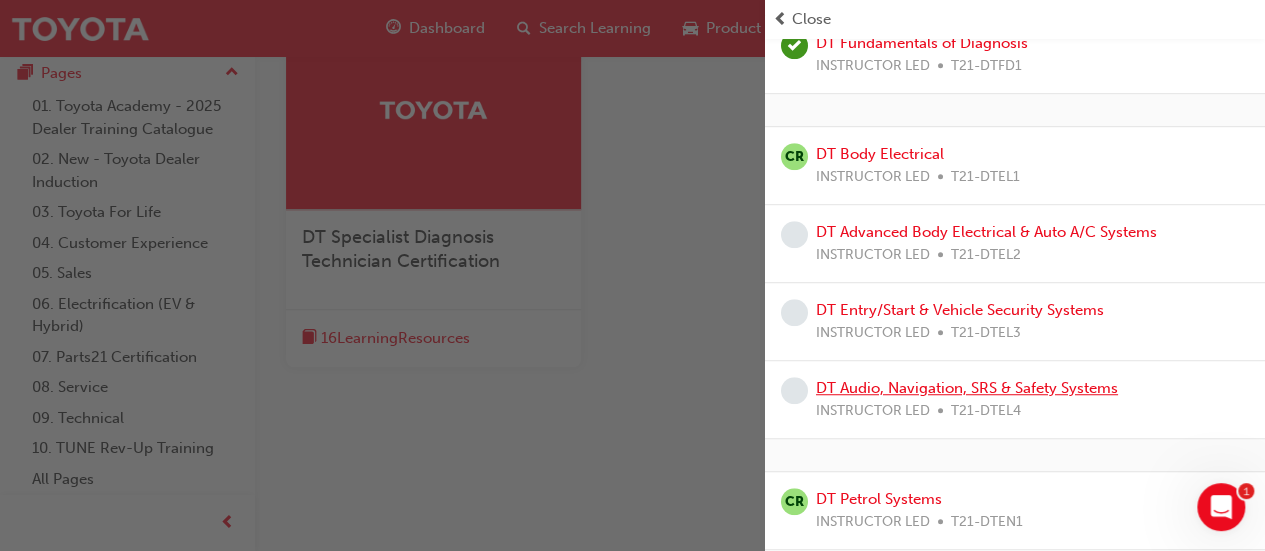click on "DT Audio, Navigation, SRS & Safety Systems" at bounding box center (967, 388) 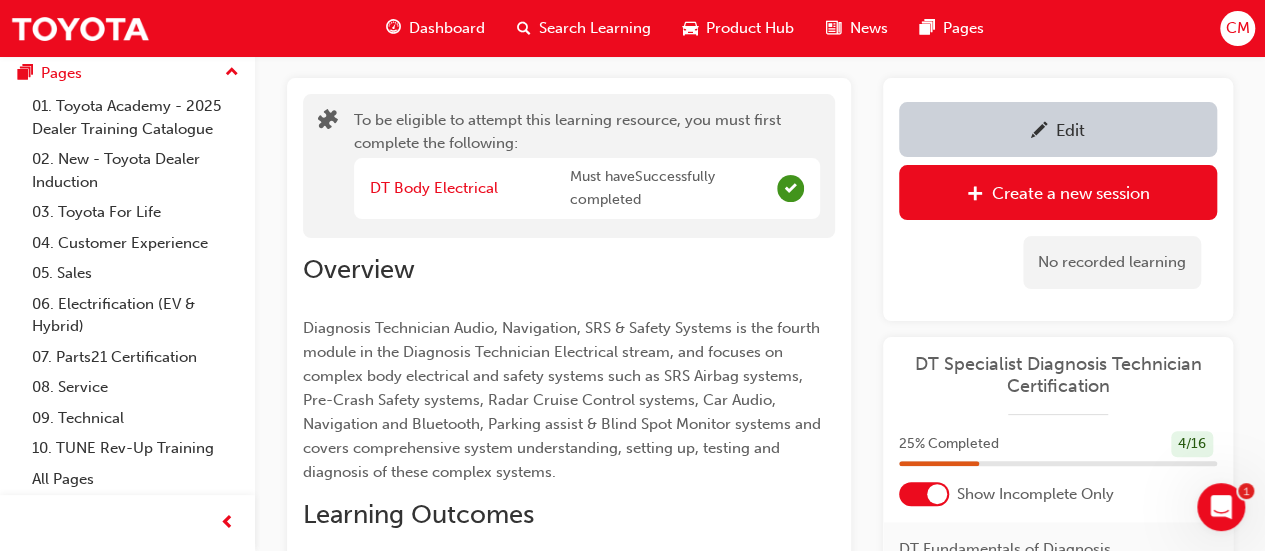 scroll, scrollTop: 0, scrollLeft: 0, axis: both 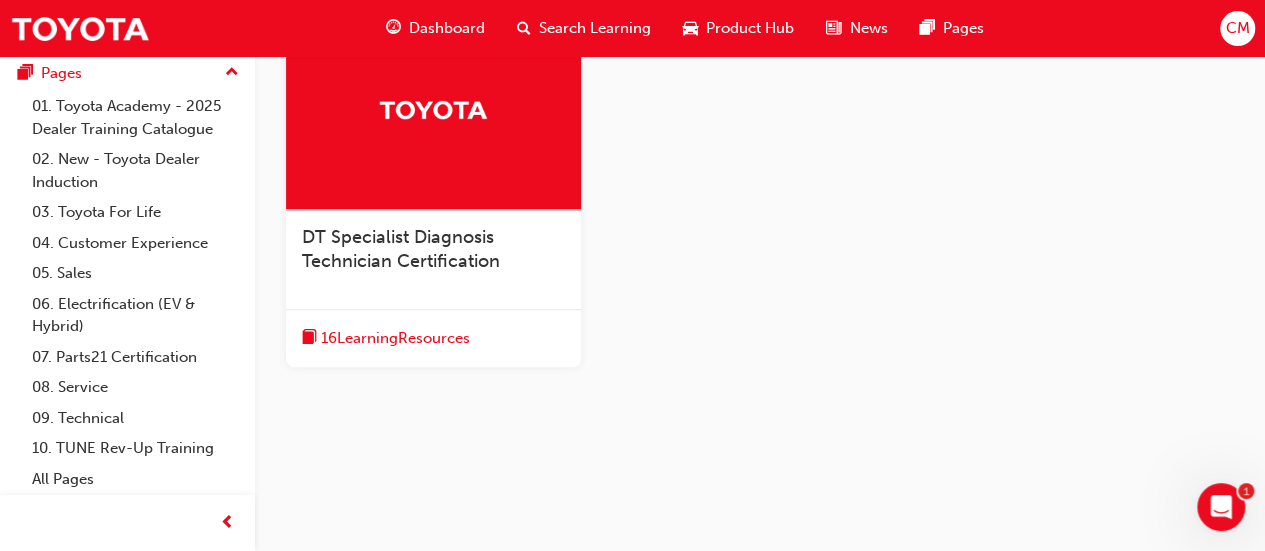 click on "16  Learning  Resources" at bounding box center [395, 338] 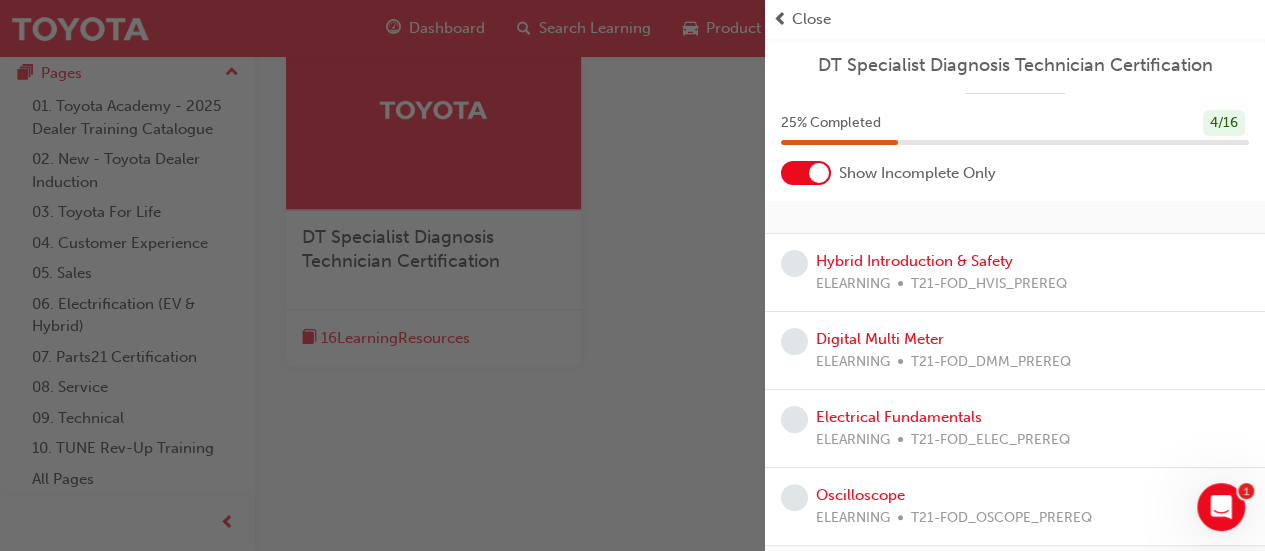 click at bounding box center [806, 173] 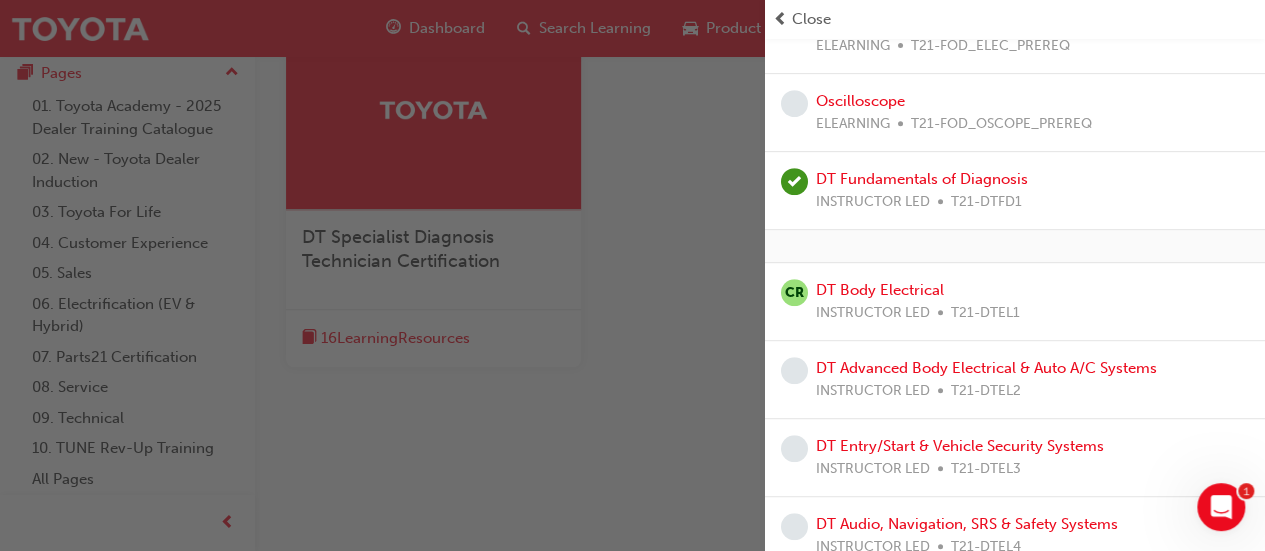 scroll, scrollTop: 400, scrollLeft: 0, axis: vertical 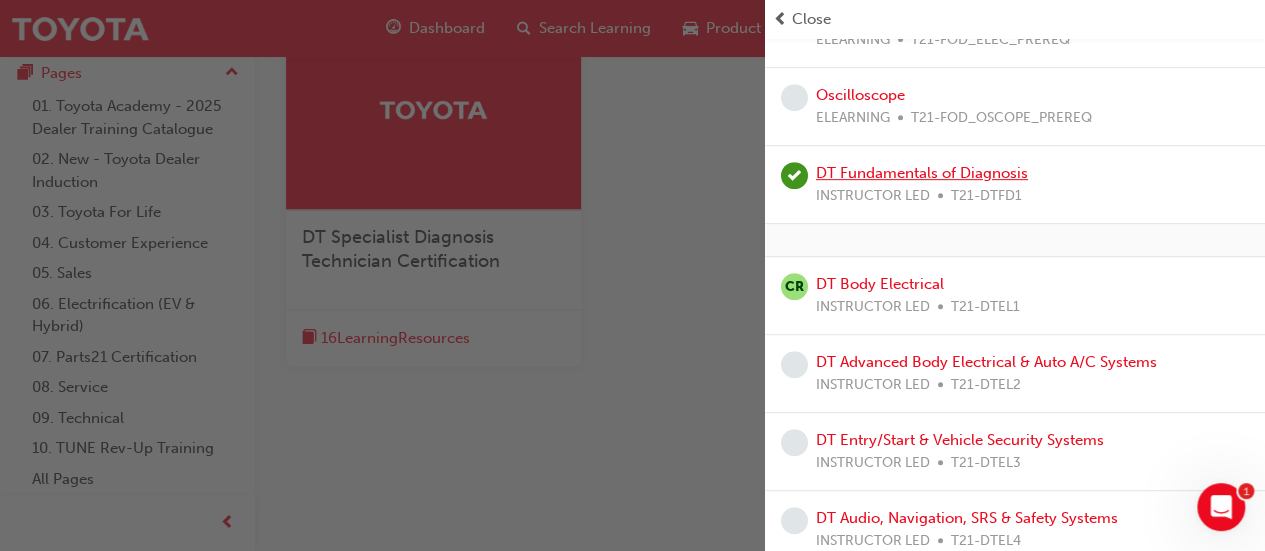 click on "DT Fundamentals of Diagnosis" at bounding box center (922, 173) 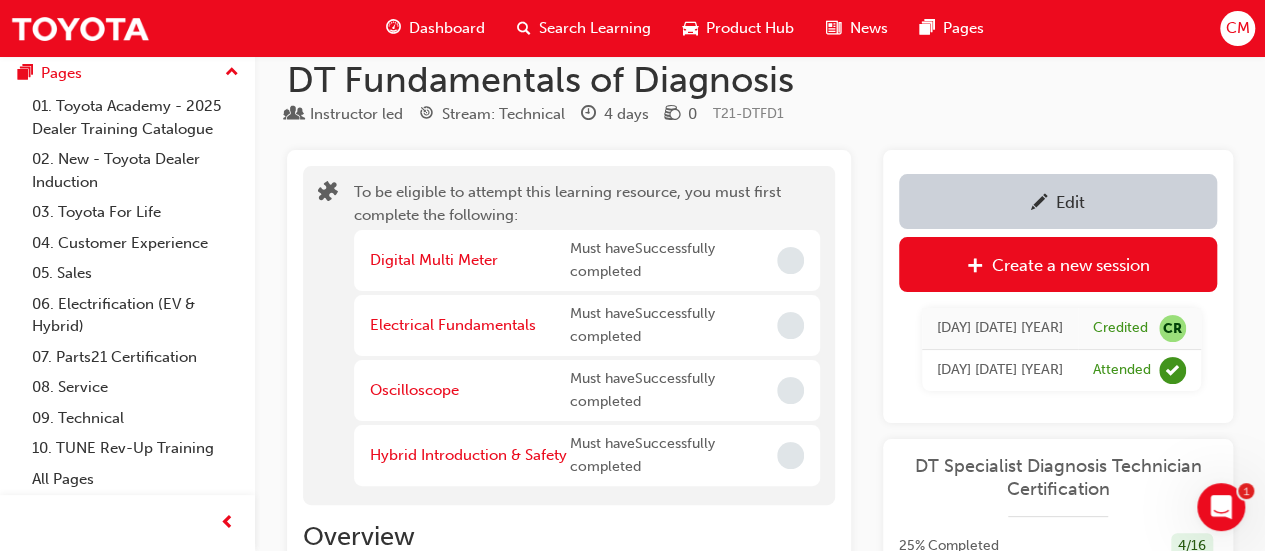 scroll, scrollTop: 0, scrollLeft: 0, axis: both 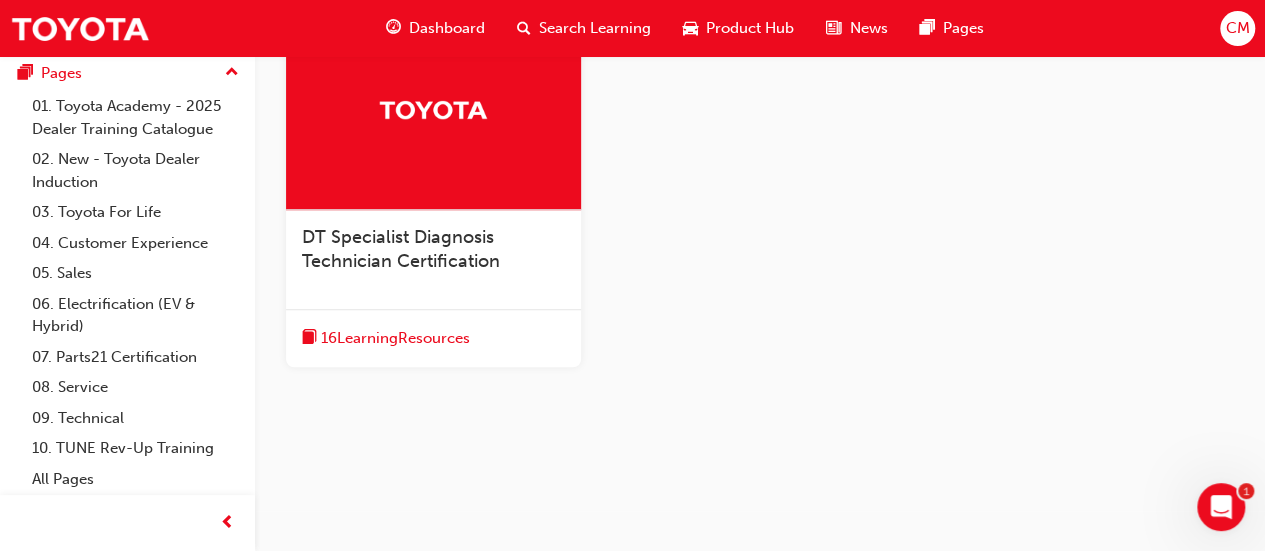 click on "16  Learning  Resources" at bounding box center [395, 338] 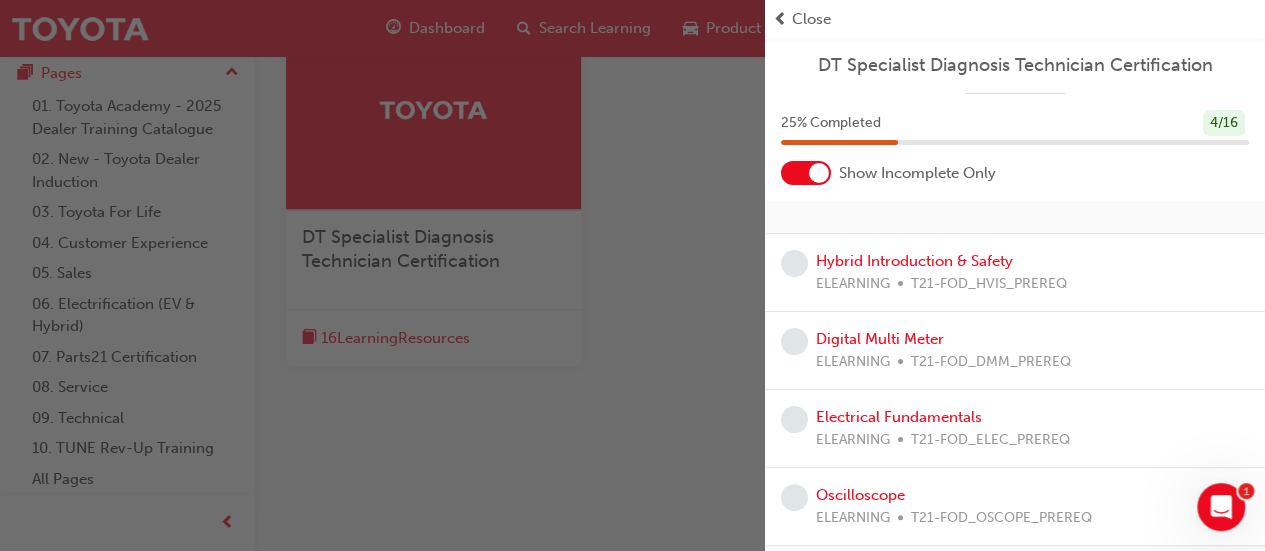 click at bounding box center (806, 173) 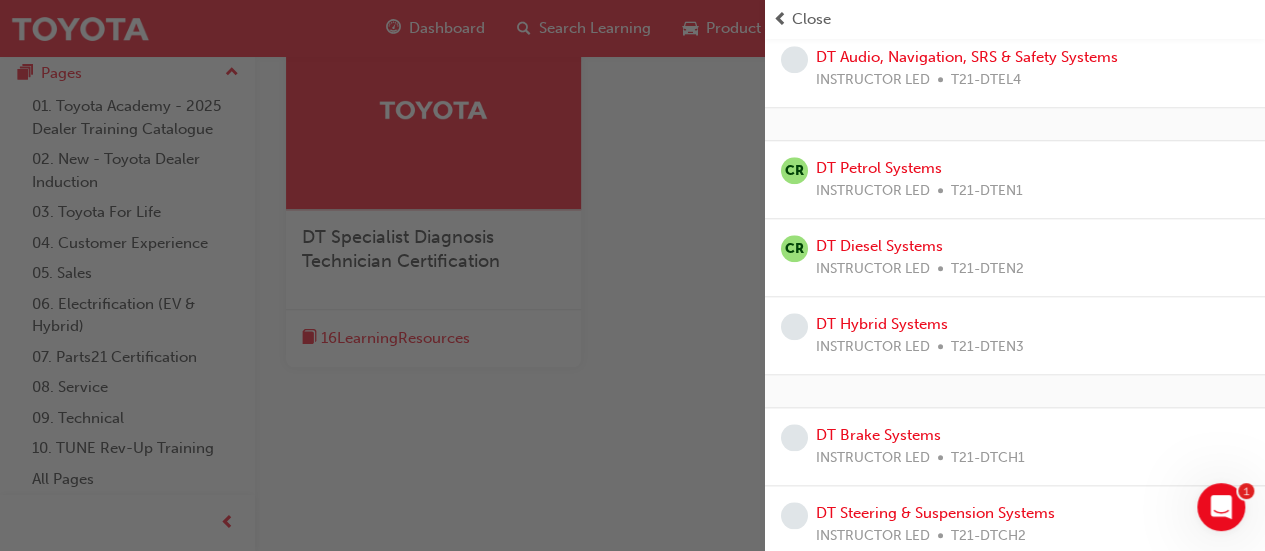 scroll, scrollTop: 900, scrollLeft: 0, axis: vertical 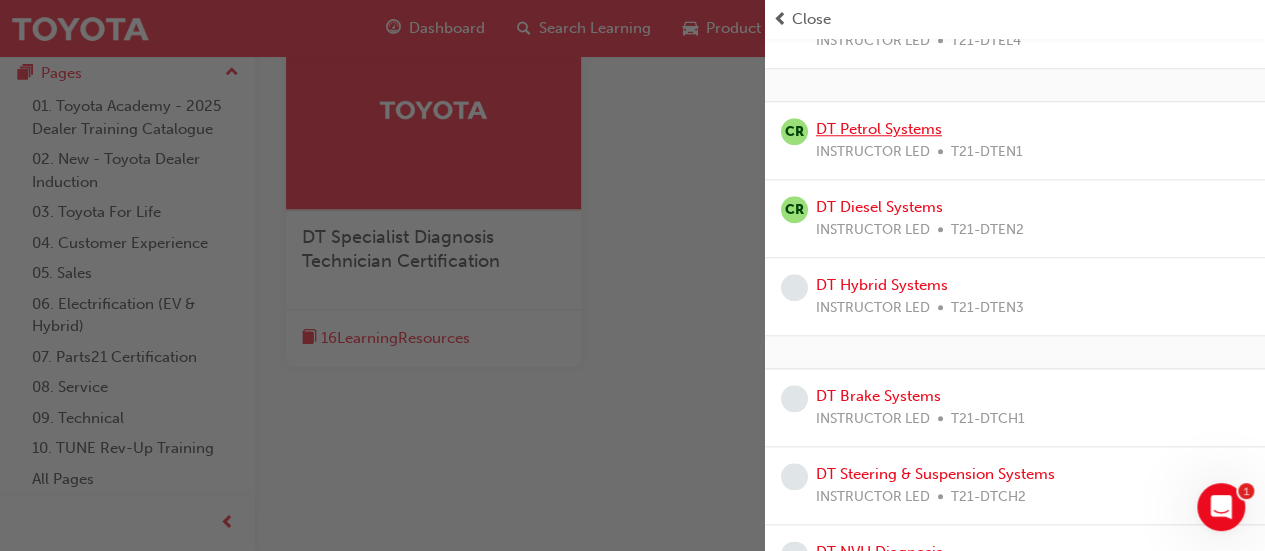 click on "DT Petrol Systems" at bounding box center [879, 129] 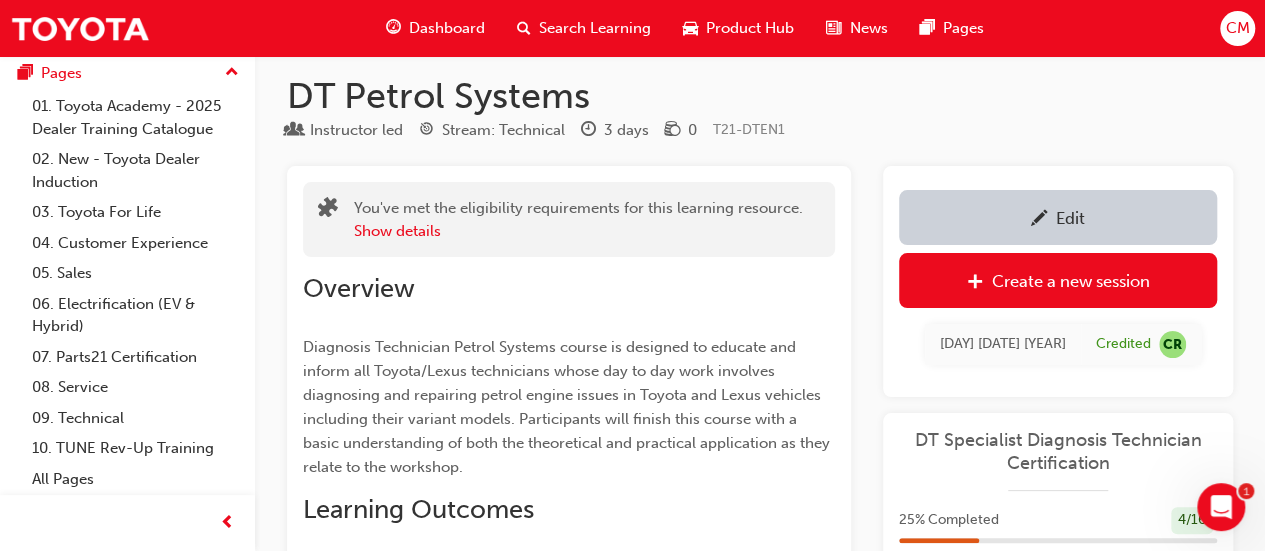 scroll, scrollTop: 0, scrollLeft: 0, axis: both 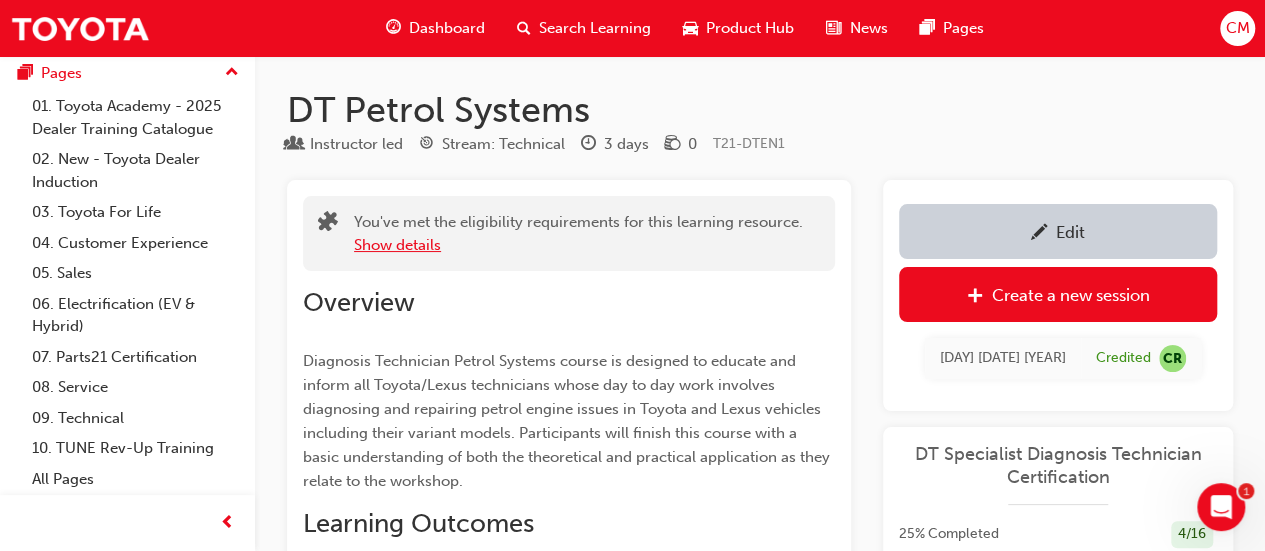 click on "Show details" at bounding box center [397, 245] 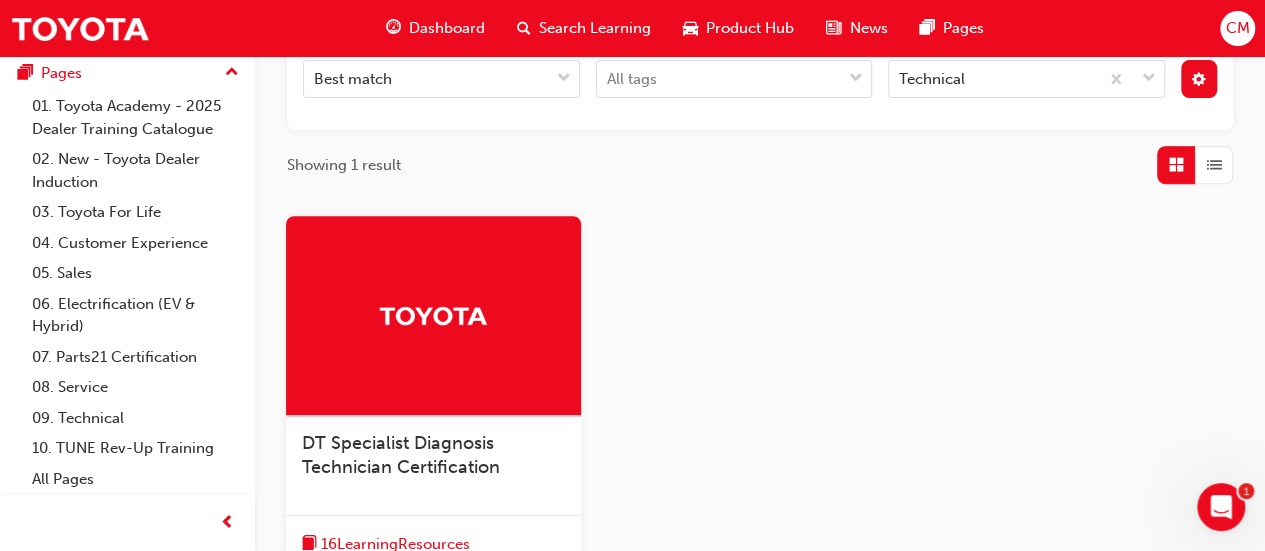 scroll, scrollTop: 562, scrollLeft: 0, axis: vertical 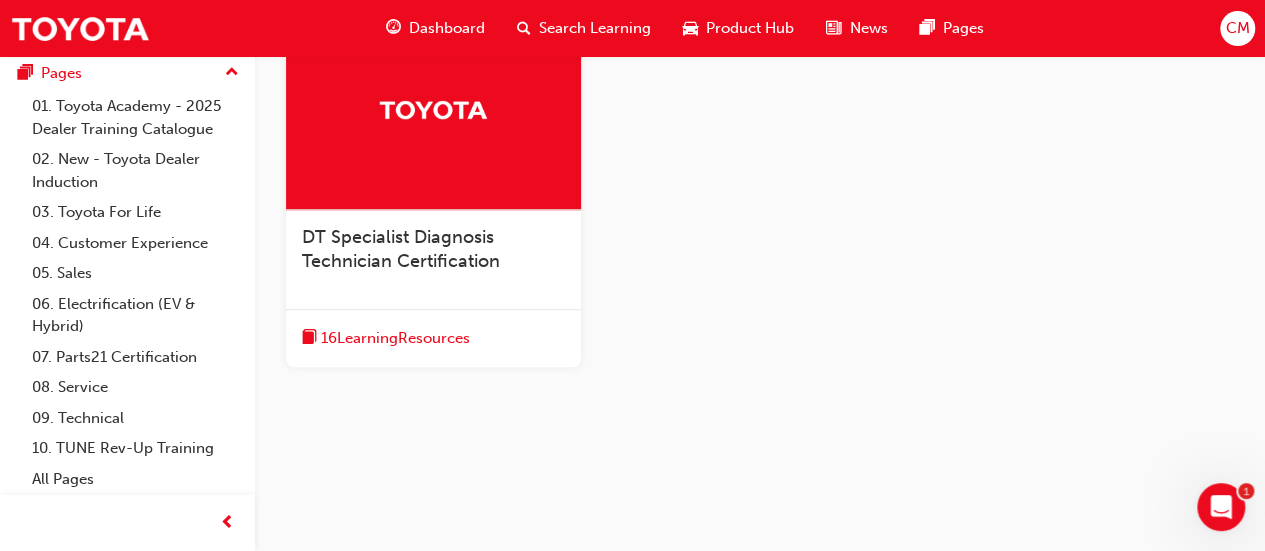 click on "16  Learning  Resources" at bounding box center [395, 338] 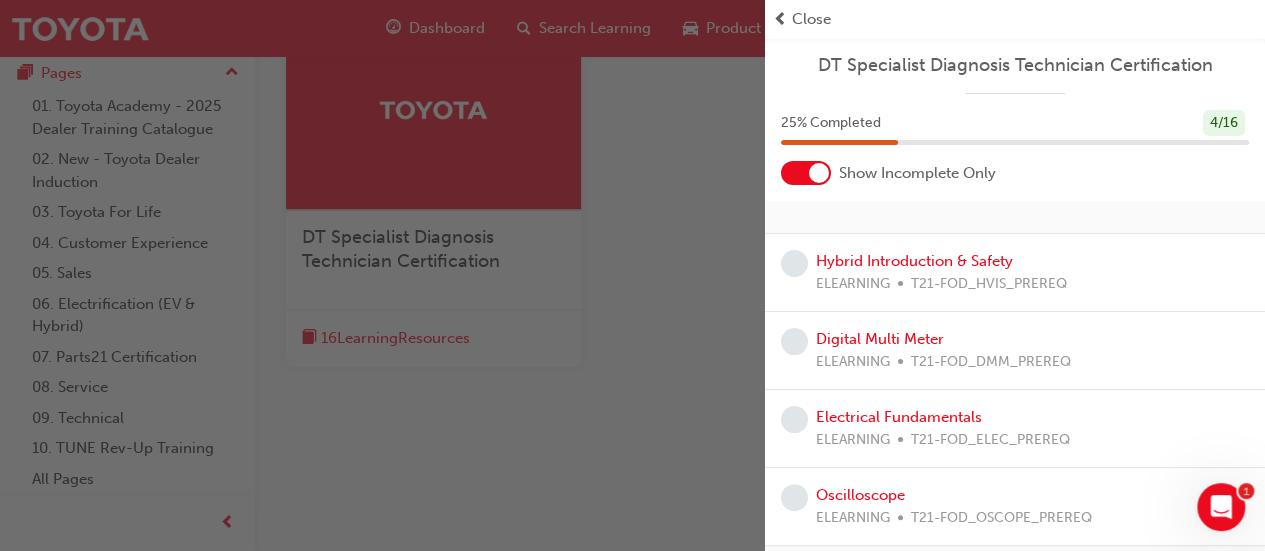 click at bounding box center [819, 173] 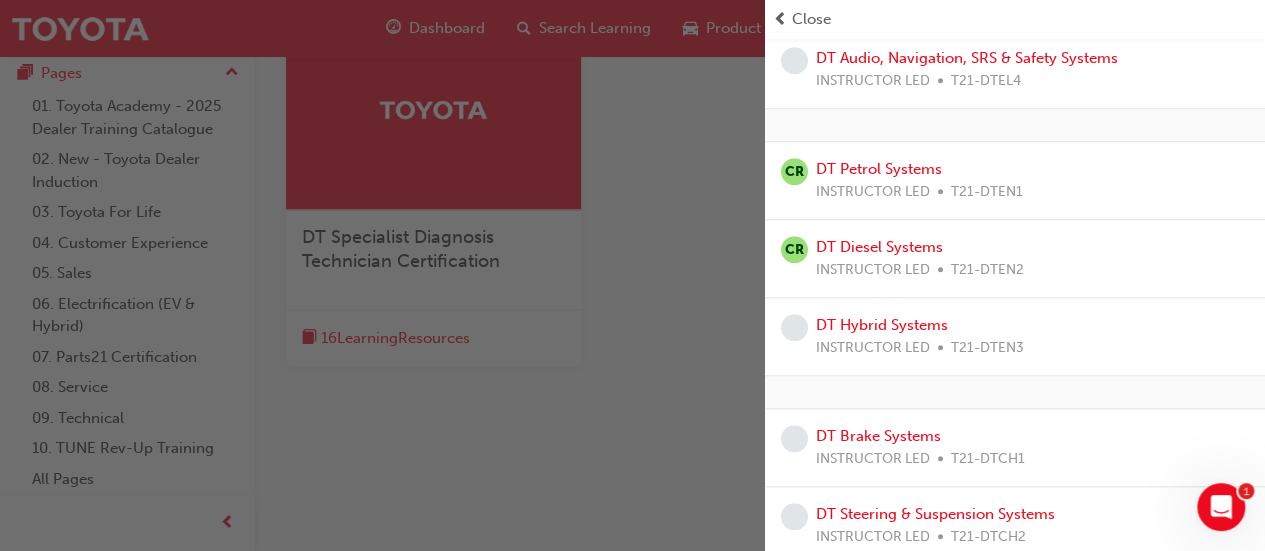 scroll, scrollTop: 900, scrollLeft: 0, axis: vertical 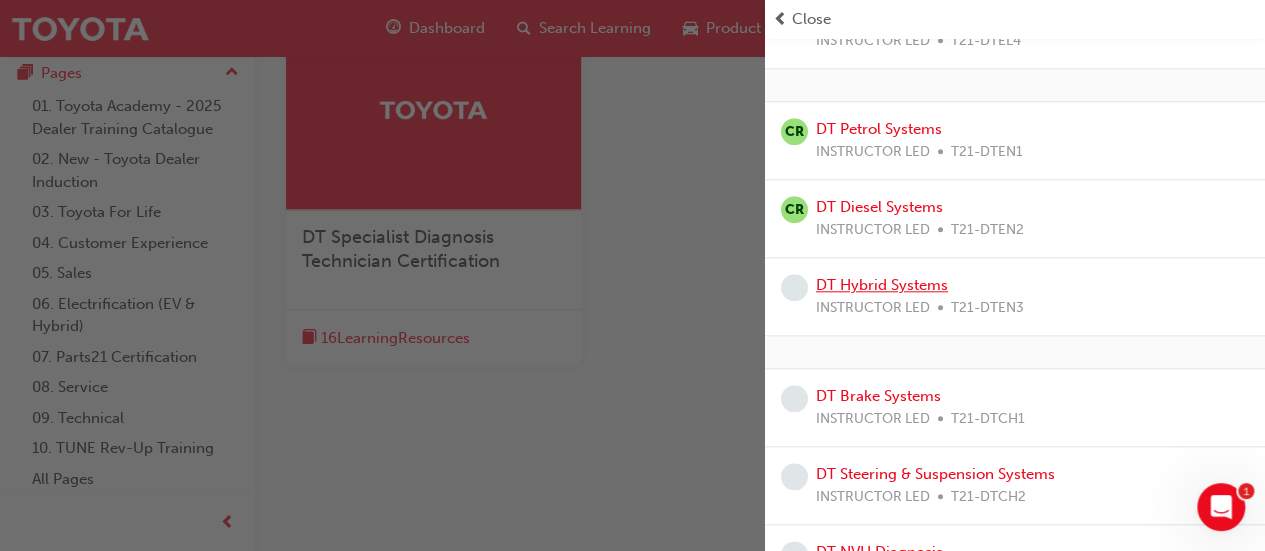 click on "DT Hybrid Systems" at bounding box center (882, 285) 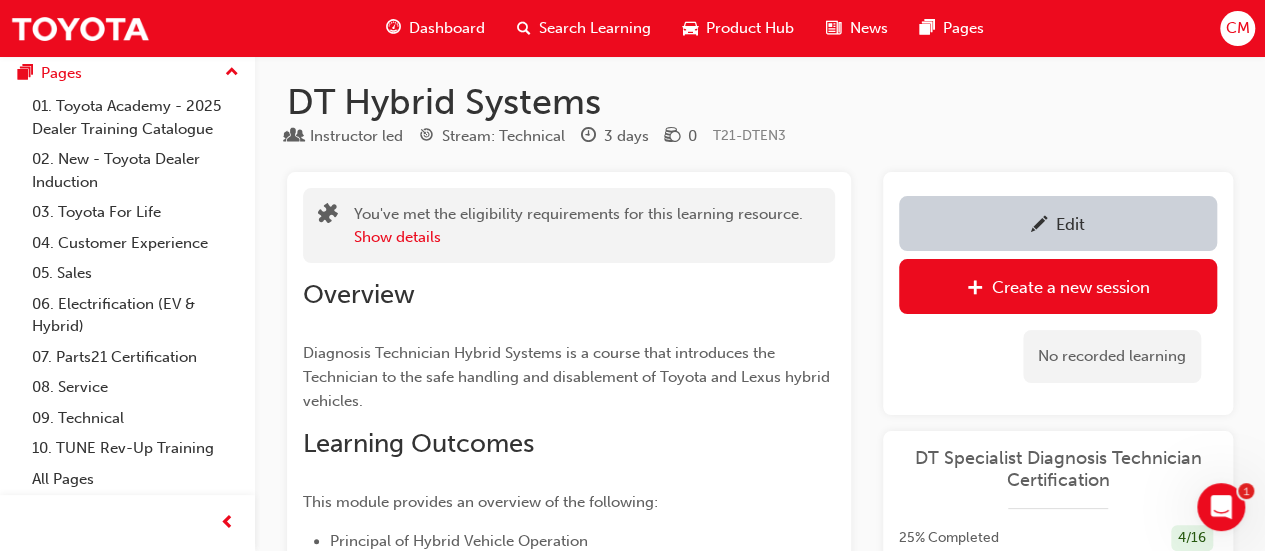 scroll, scrollTop: 0, scrollLeft: 0, axis: both 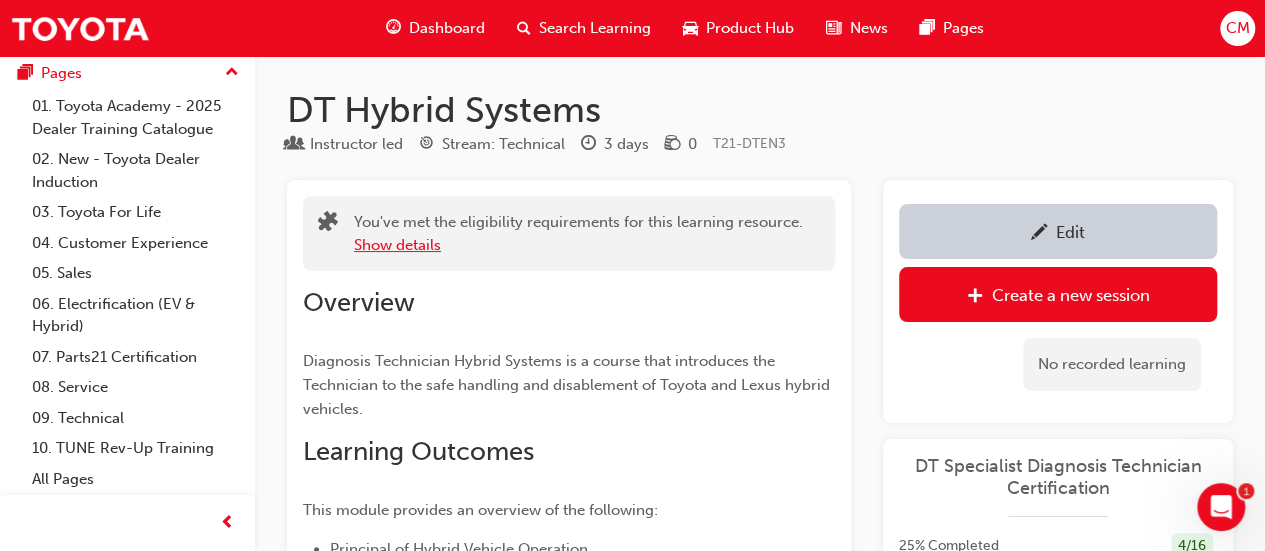 click on "Show details" at bounding box center (397, 245) 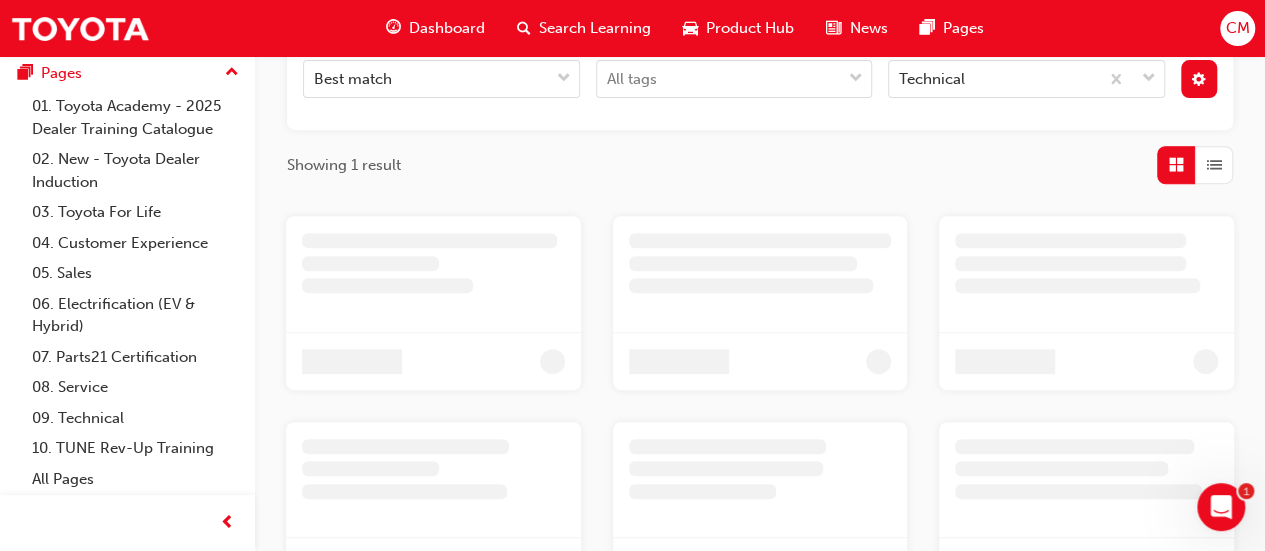scroll, scrollTop: 562, scrollLeft: 0, axis: vertical 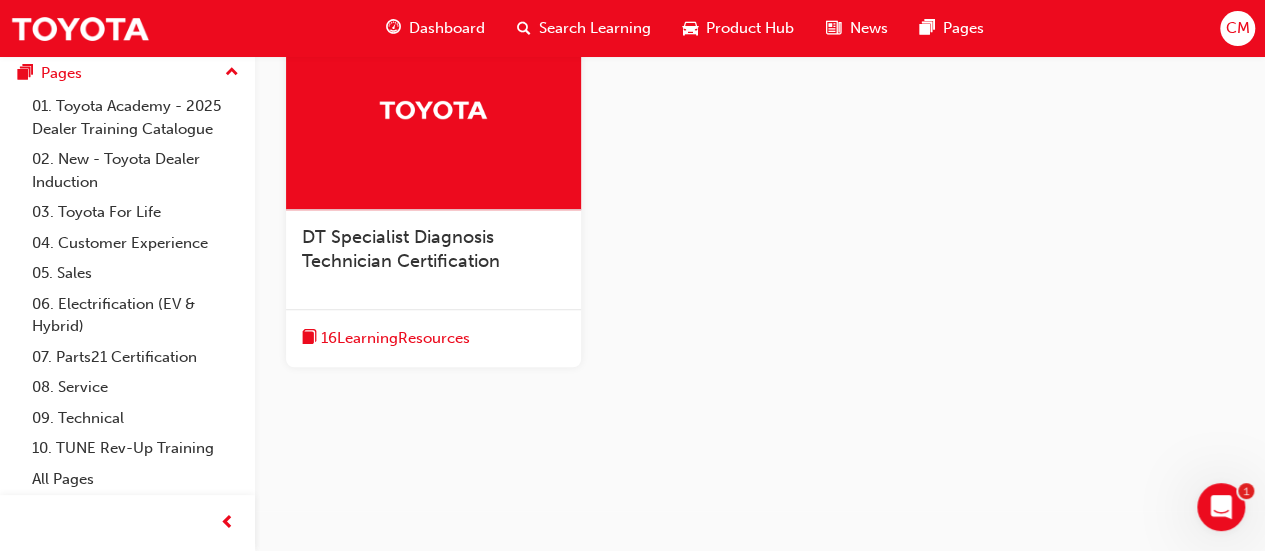 click on "16  Learning  Resources" at bounding box center [395, 338] 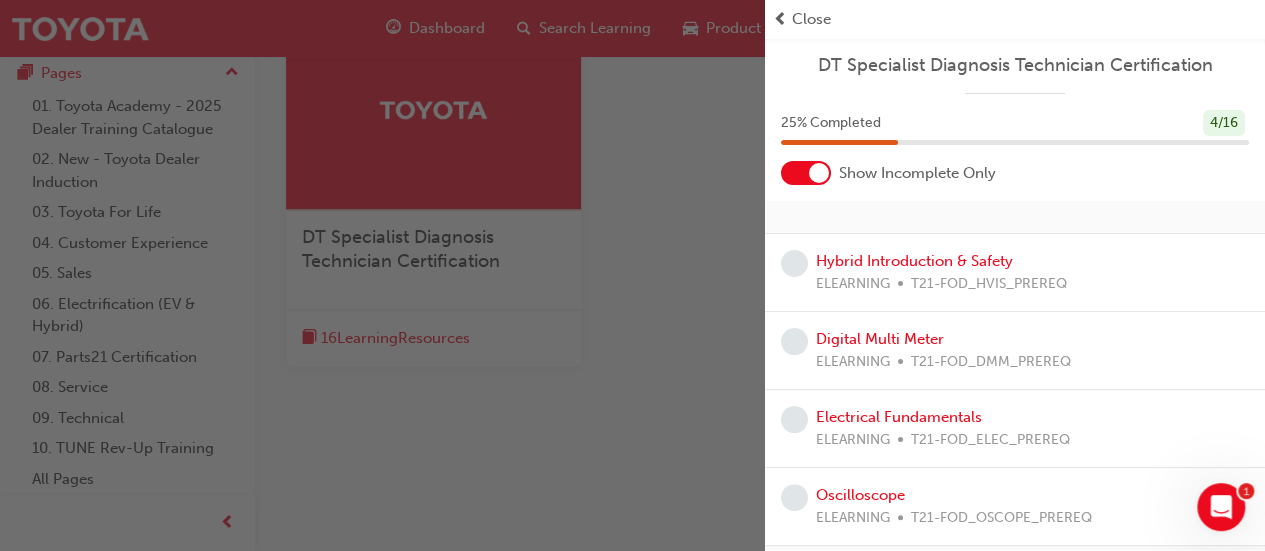 click at bounding box center [819, 173] 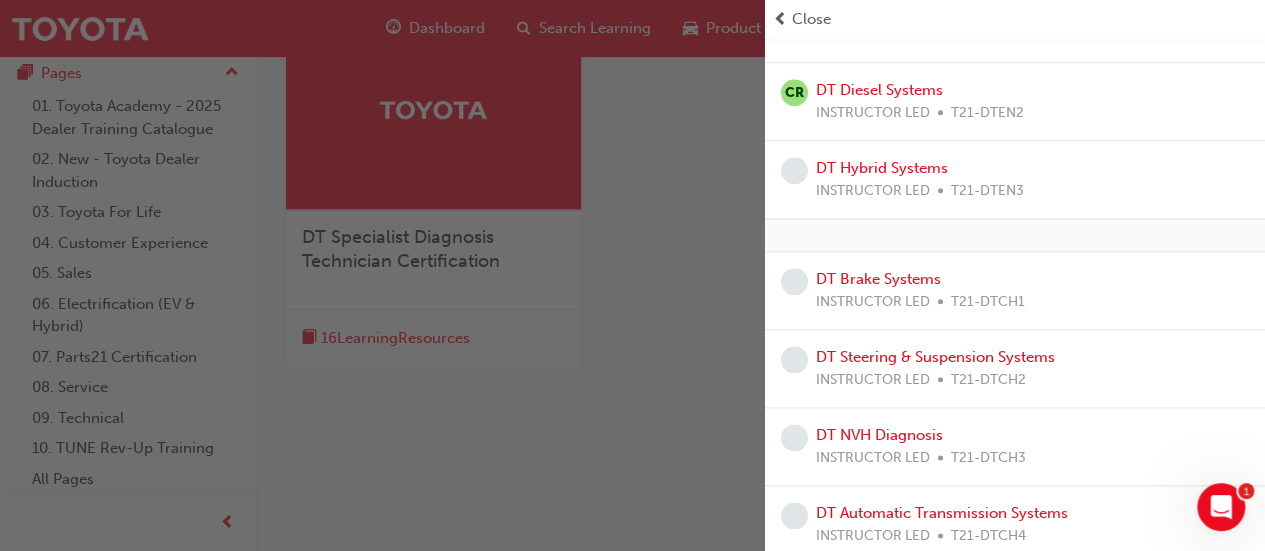 scroll, scrollTop: 1022, scrollLeft: 0, axis: vertical 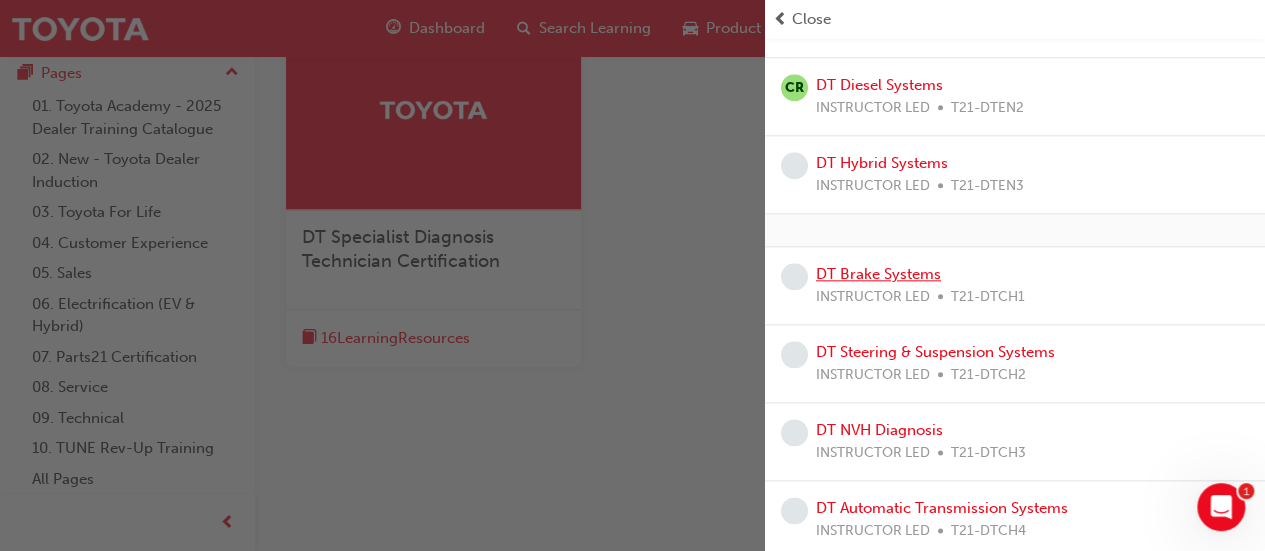 click on "DT Brake Systems" at bounding box center (878, 274) 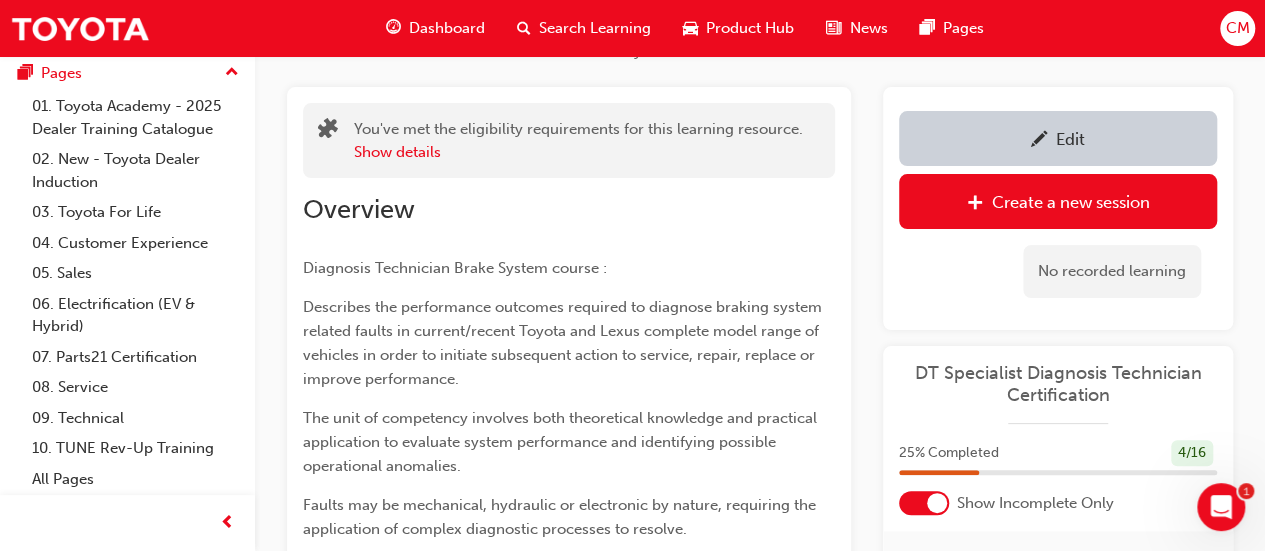 scroll, scrollTop: 0, scrollLeft: 0, axis: both 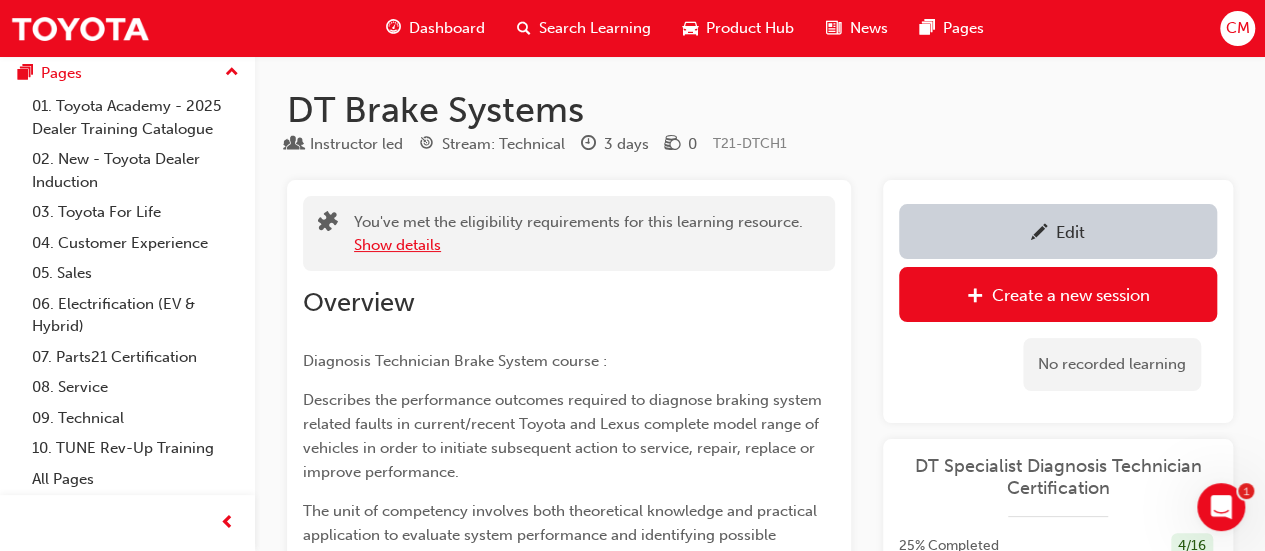 click on "Show details" at bounding box center [397, 245] 